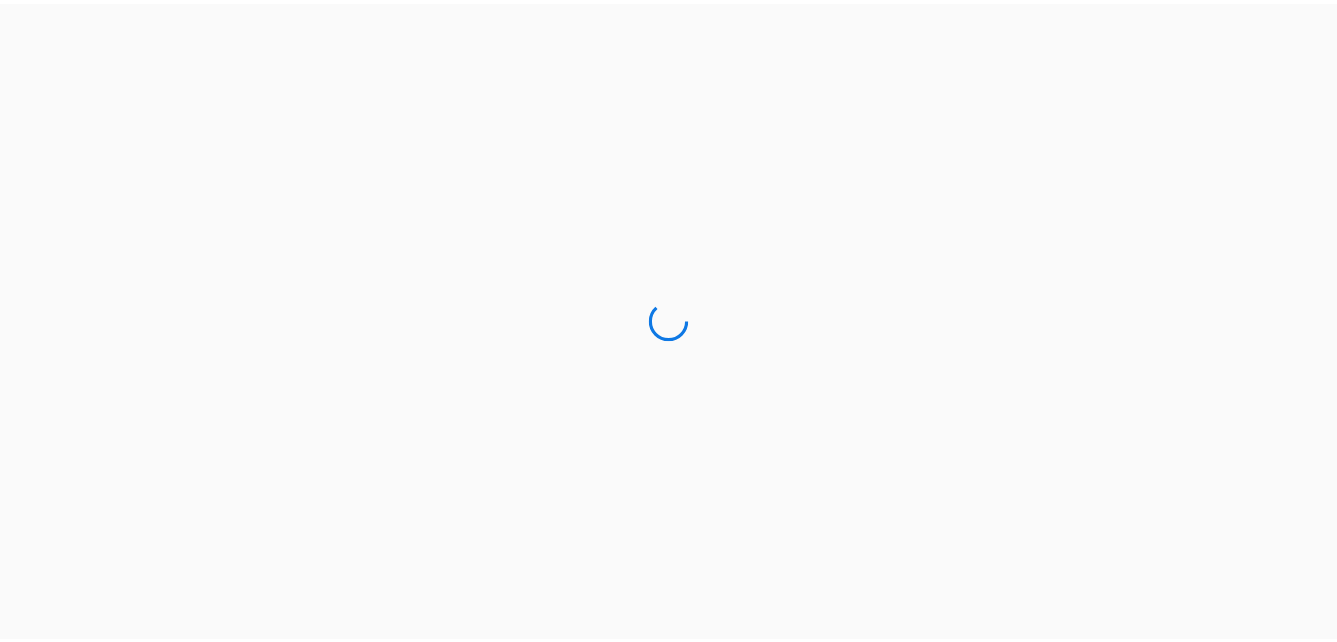 scroll, scrollTop: 0, scrollLeft: 0, axis: both 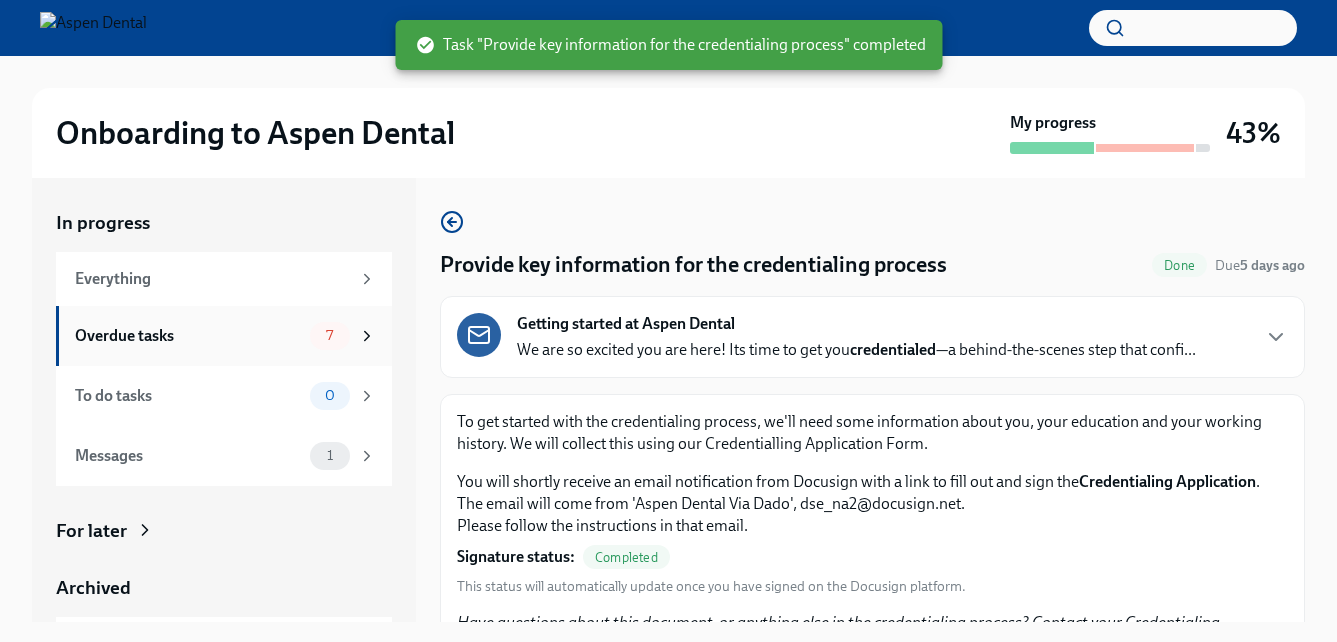 click on "Overdue tasks 7" at bounding box center (225, 336) 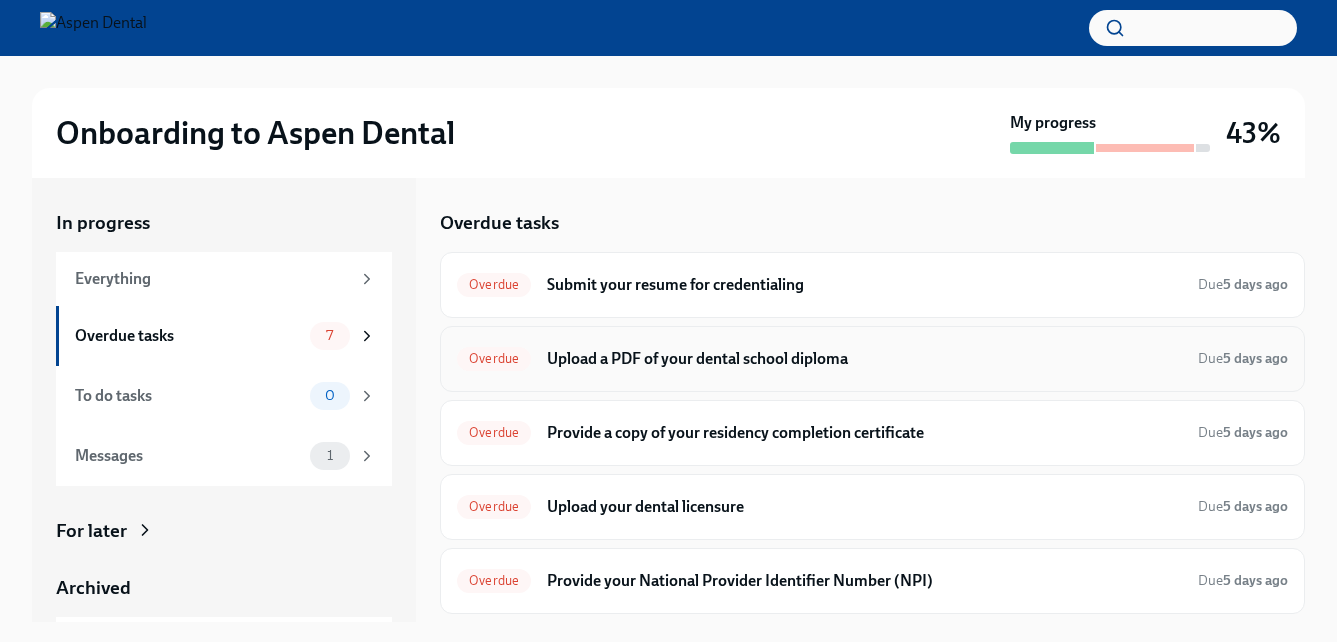 click on "Upload a PDF of your dental school diploma" at bounding box center (864, 359) 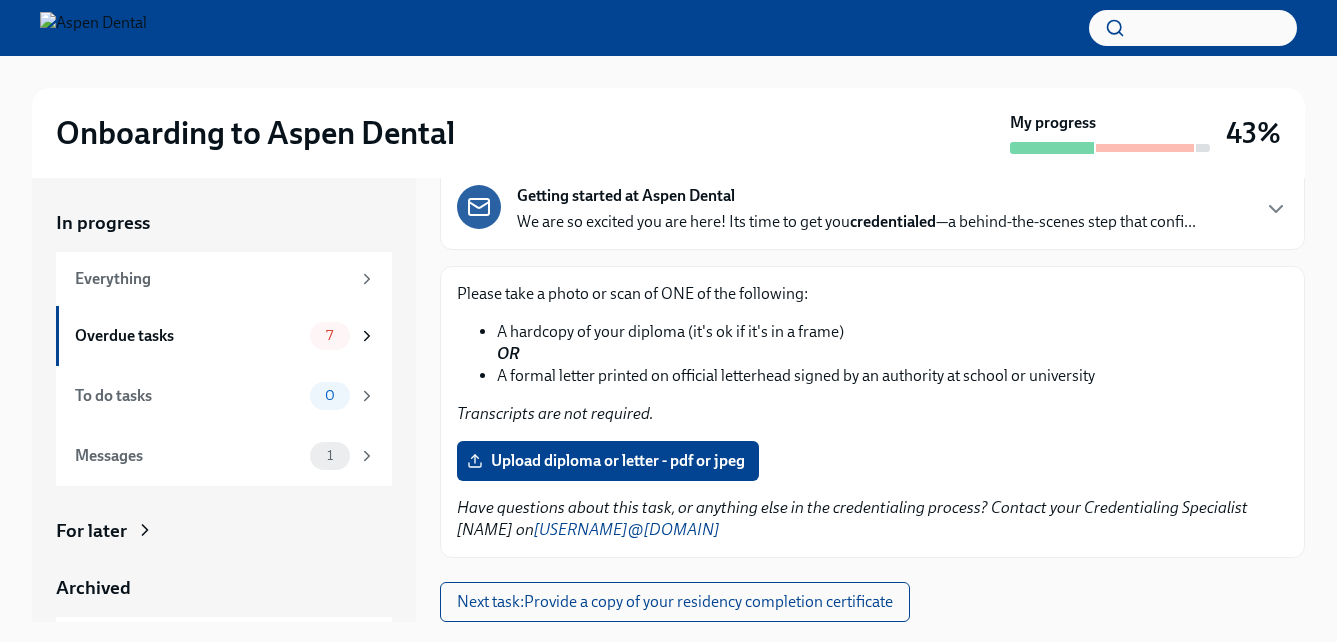 scroll, scrollTop: 0, scrollLeft: 0, axis: both 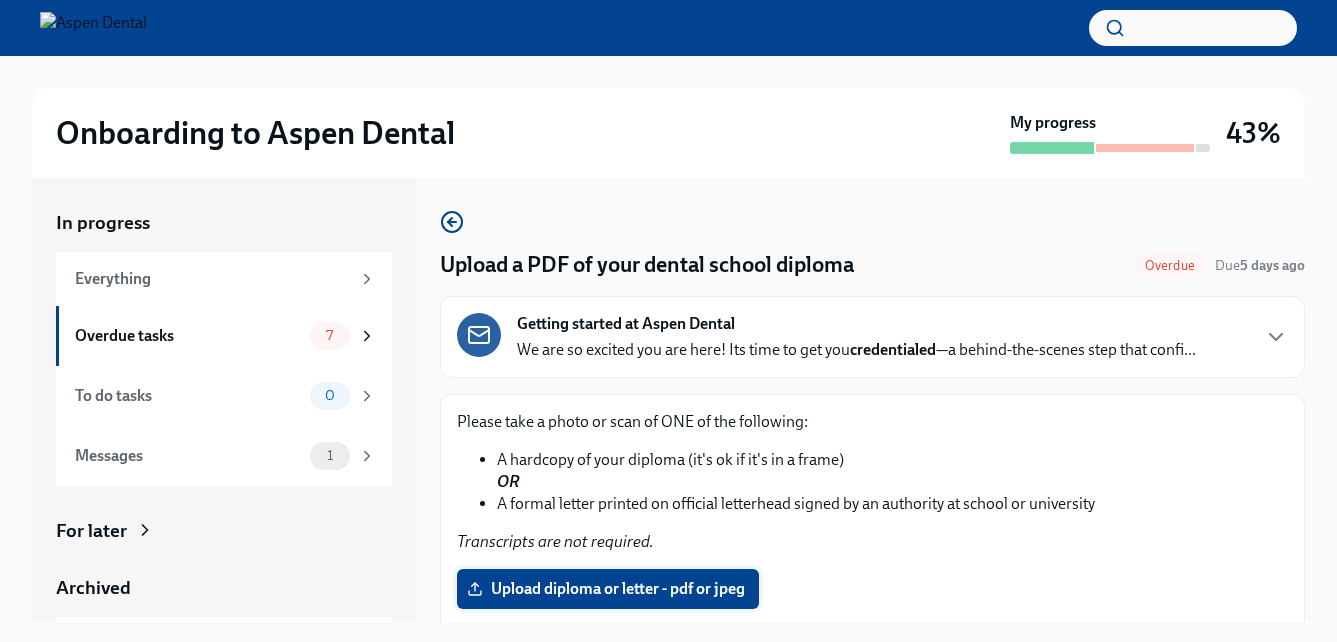 click on "Upload diploma or letter - pdf or jpeg" at bounding box center [608, 589] 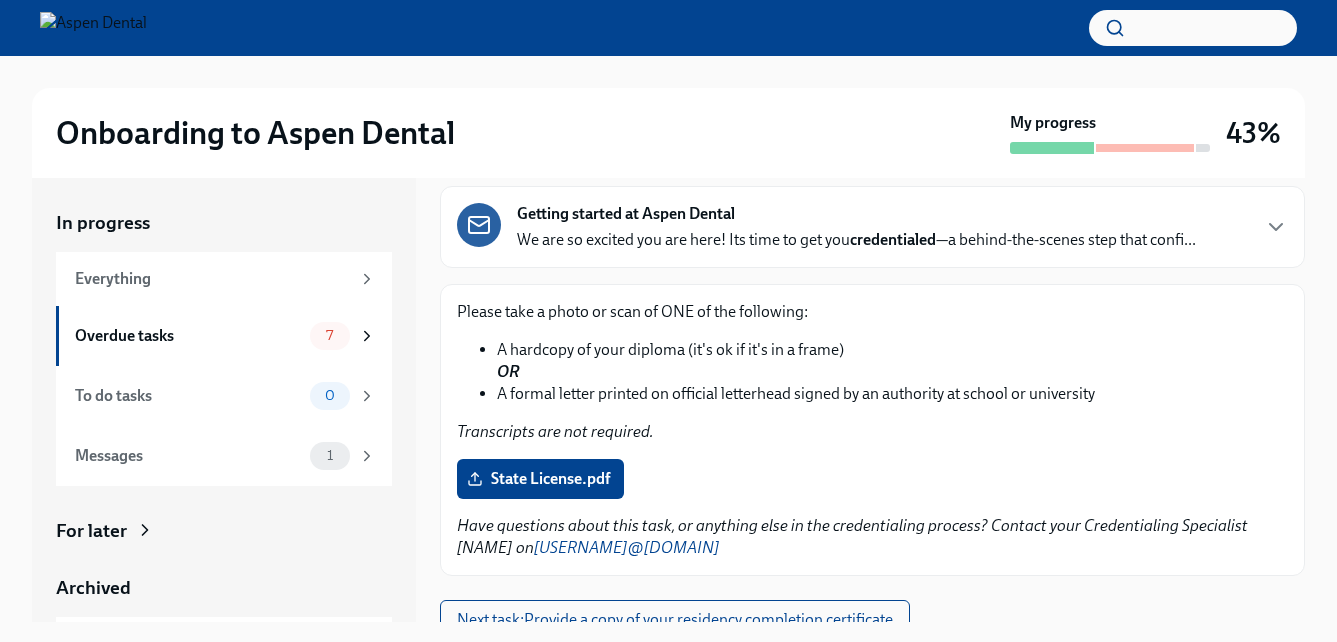 scroll, scrollTop: 128, scrollLeft: 0, axis: vertical 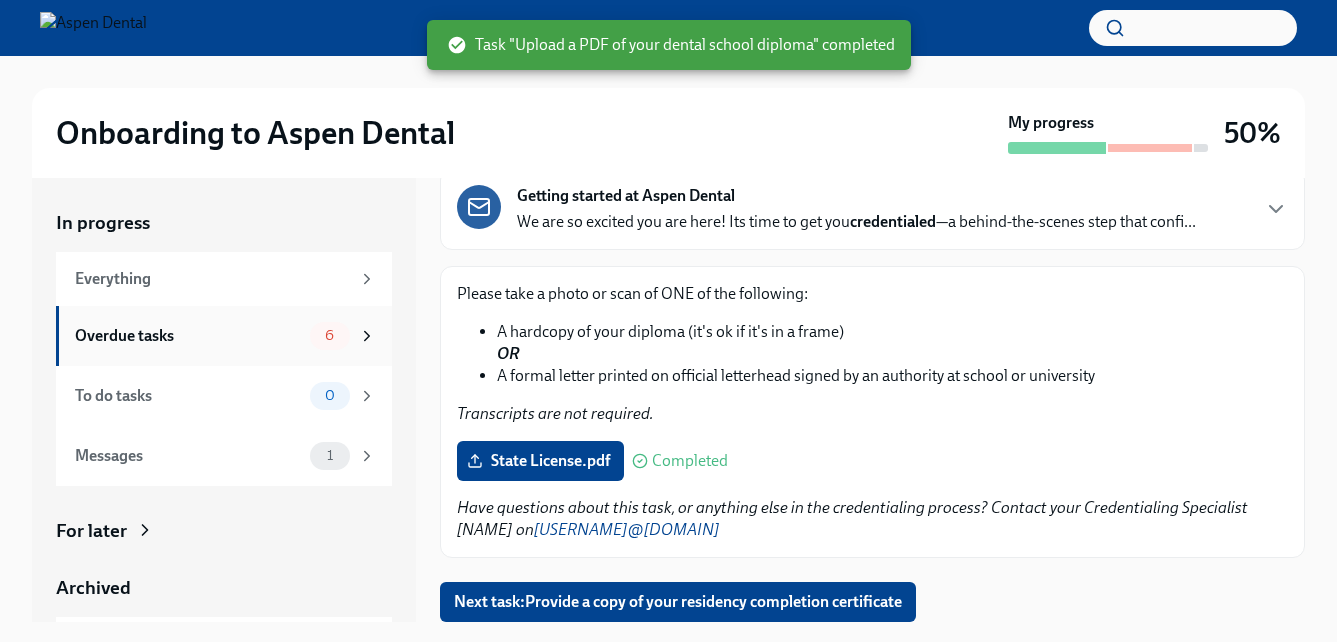 click on "Overdue tasks" at bounding box center [188, 336] 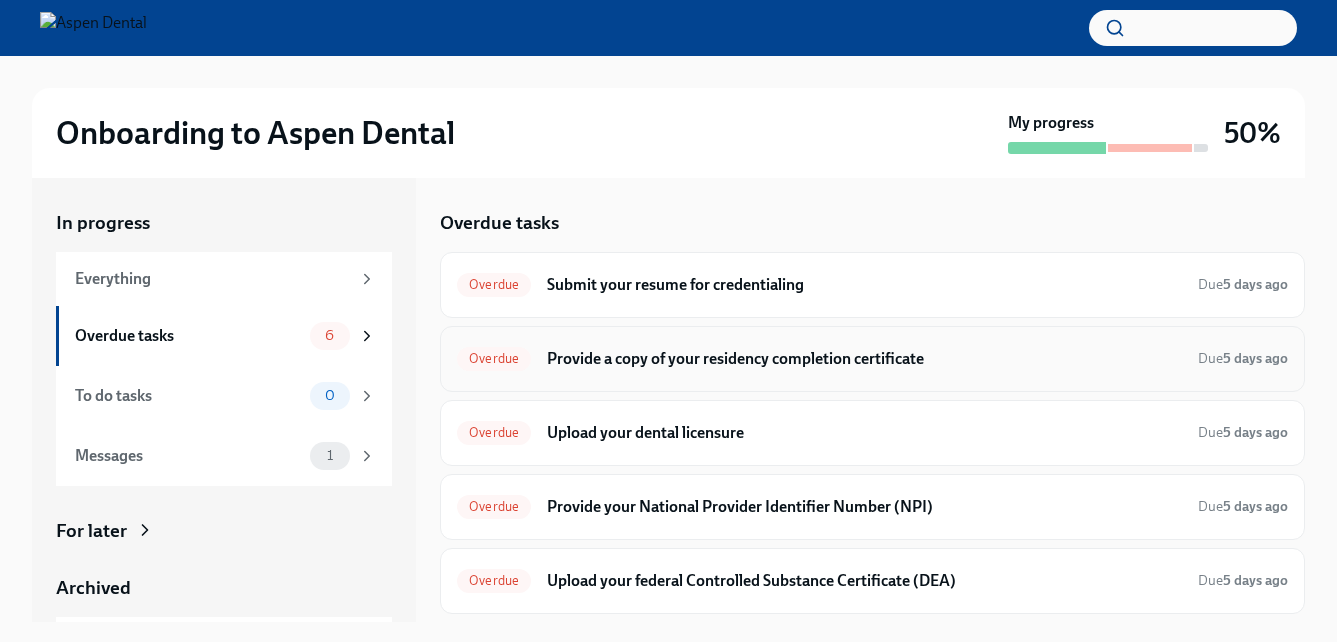 click on "Provide a copy of your residency completion certificate" at bounding box center (864, 359) 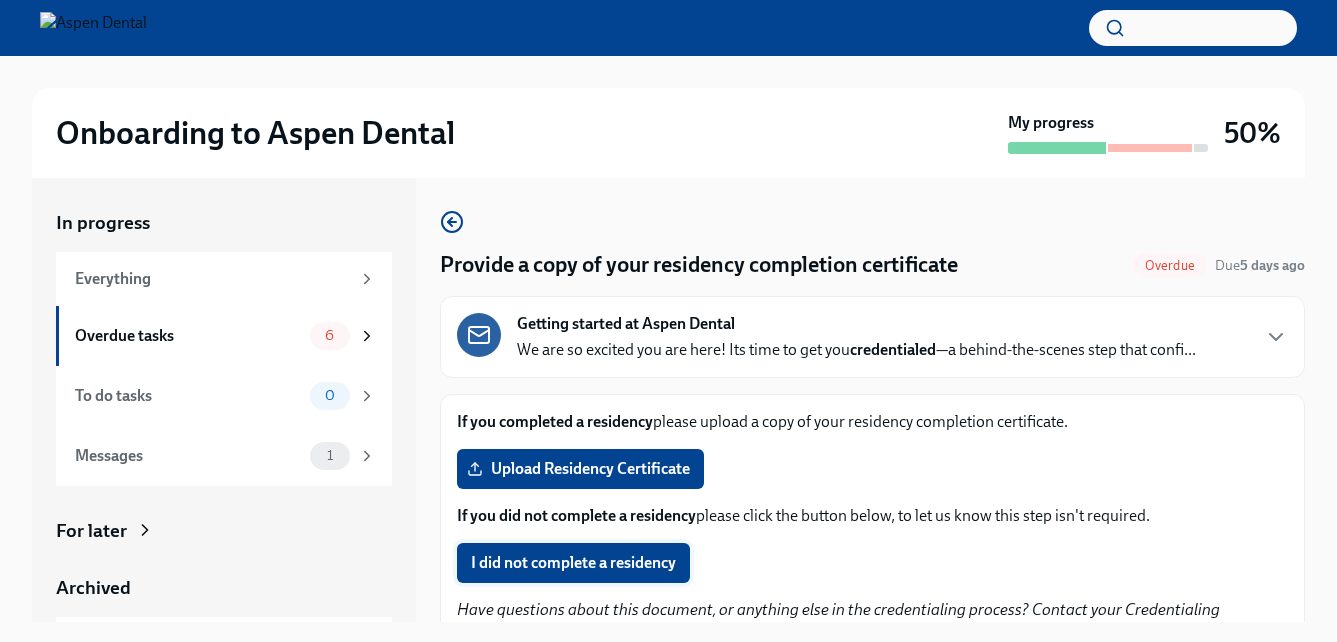 click on "I did not complete a residency" at bounding box center (573, 563) 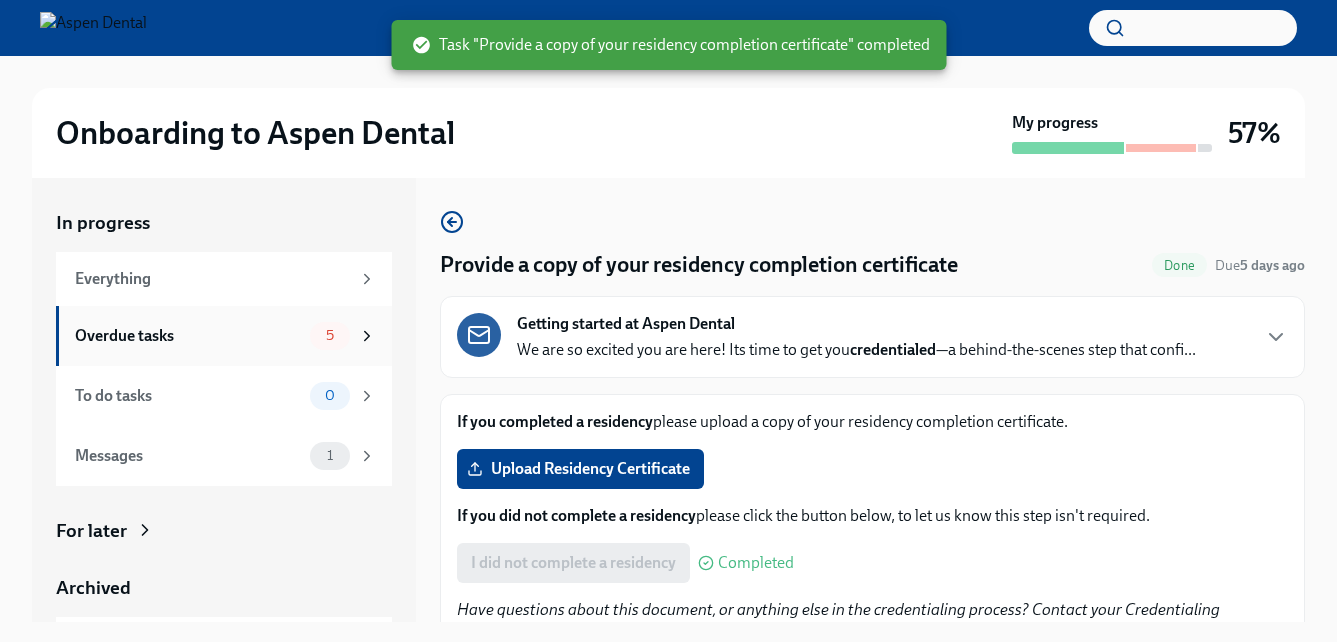 click on "Overdue tasks" at bounding box center [188, 336] 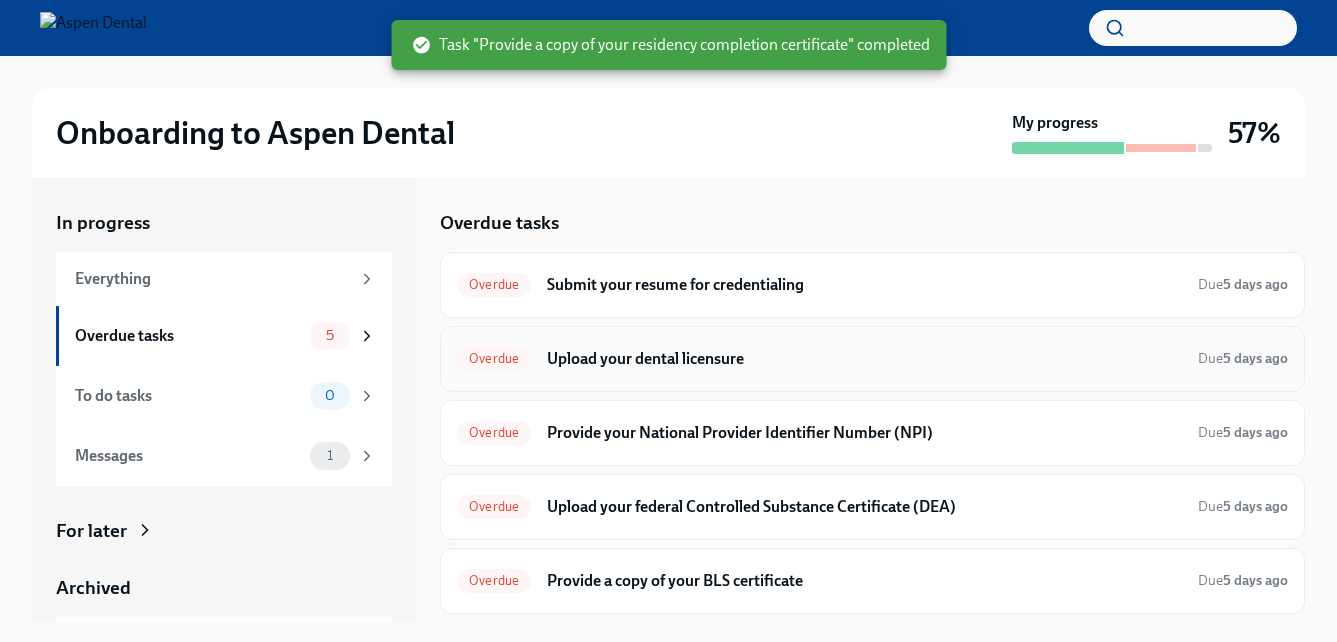 click on "Upload your dental licensure" at bounding box center (864, 359) 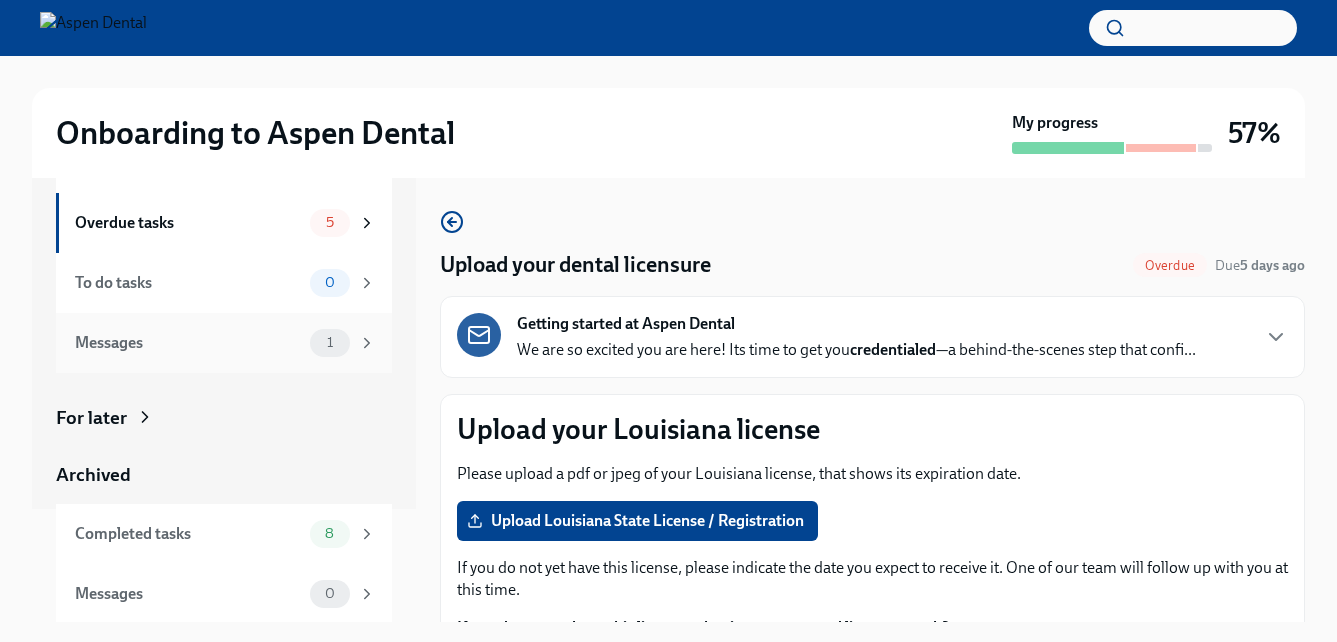 scroll, scrollTop: 115, scrollLeft: 0, axis: vertical 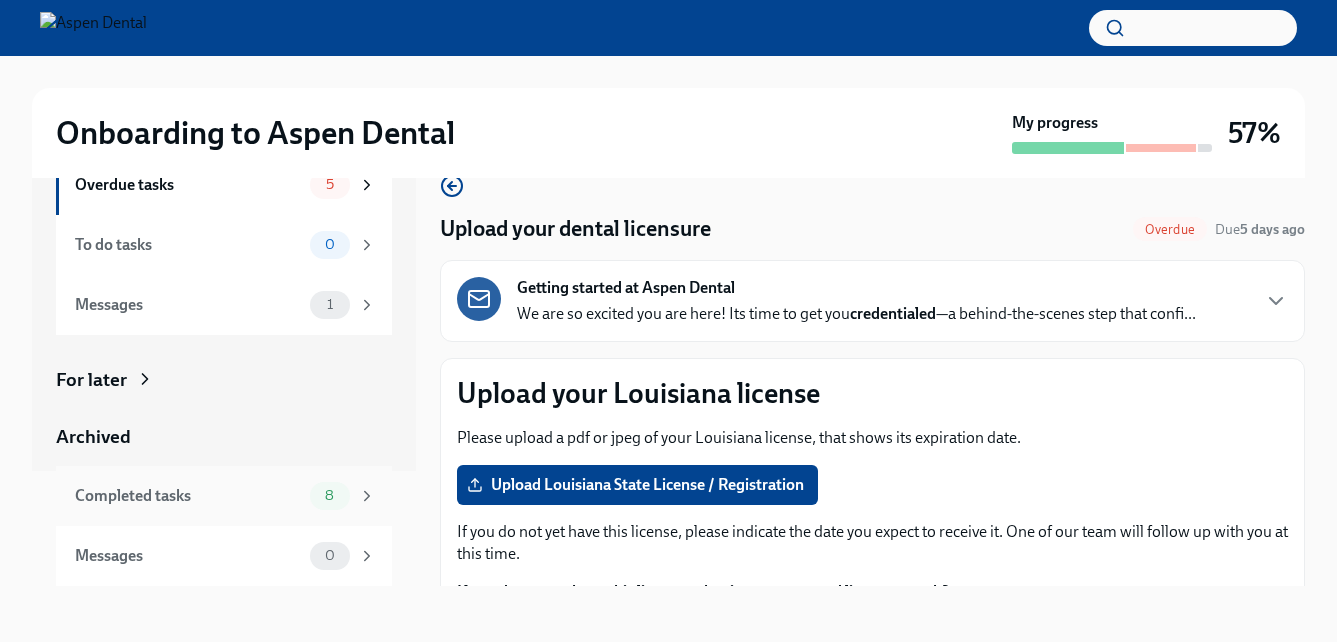 click on "Completed tasks" at bounding box center [188, 496] 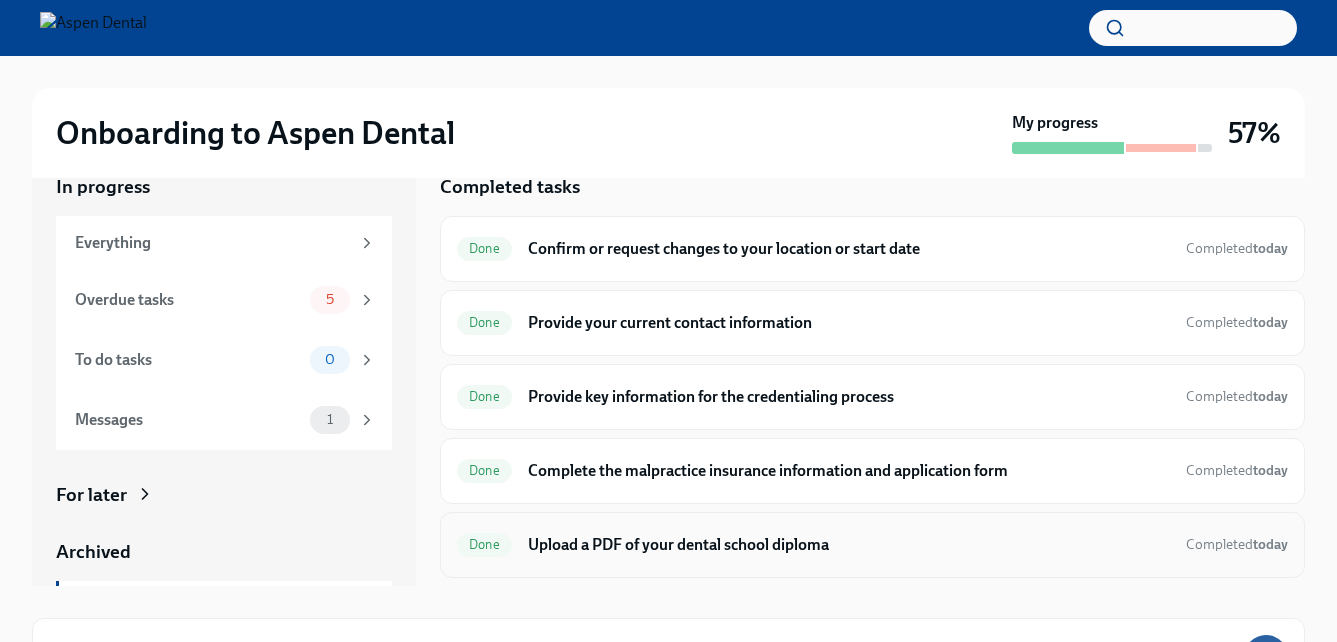 click on "Upload a PDF of your dental school diploma" at bounding box center [849, 545] 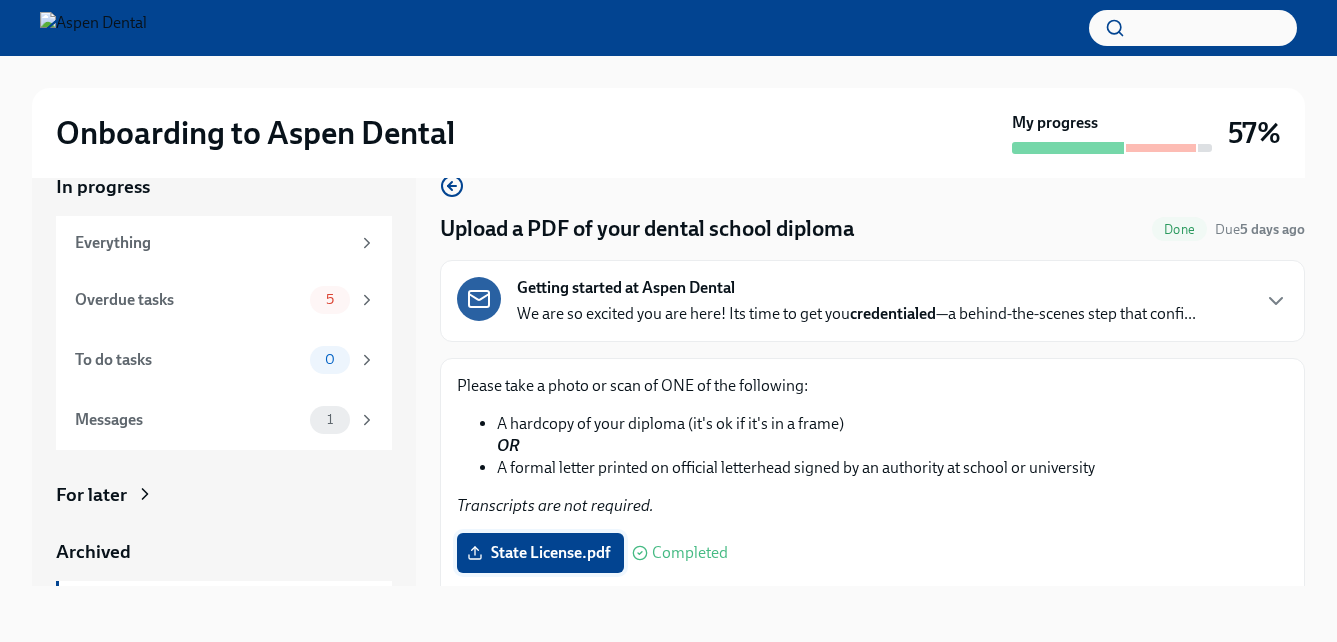 click on "State License.pdf" at bounding box center (540, 553) 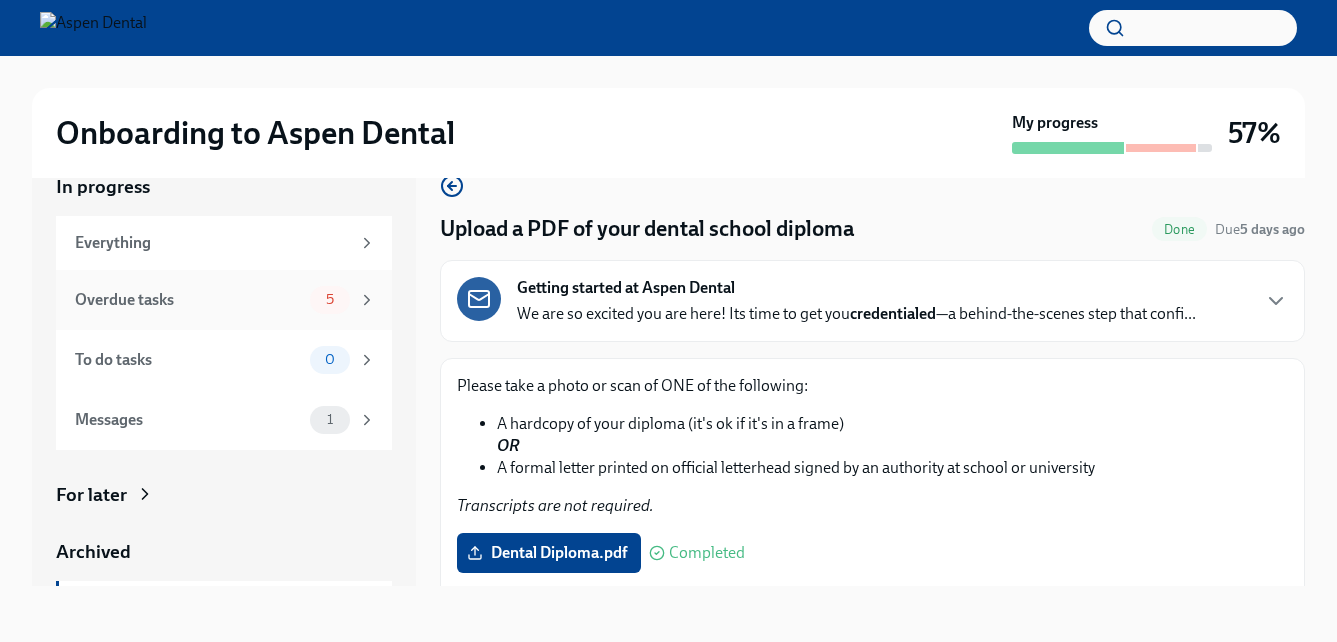 click on "Overdue tasks" at bounding box center (188, 300) 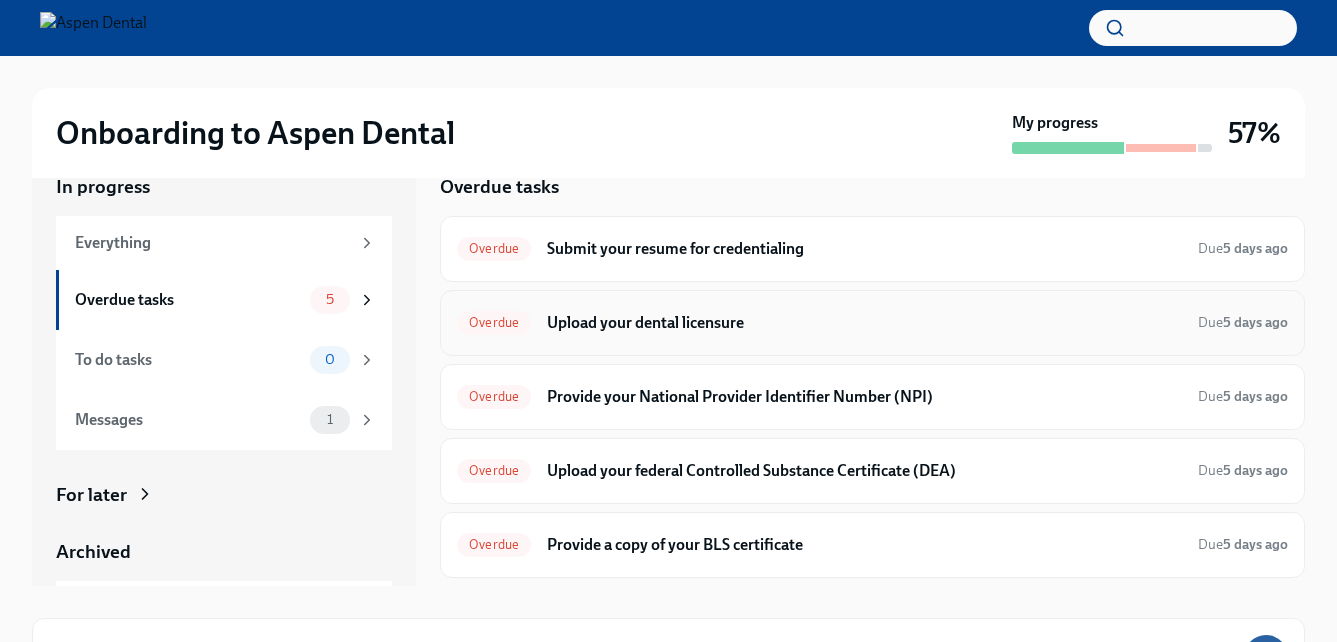 click on "Upload your dental licensure" at bounding box center [864, 323] 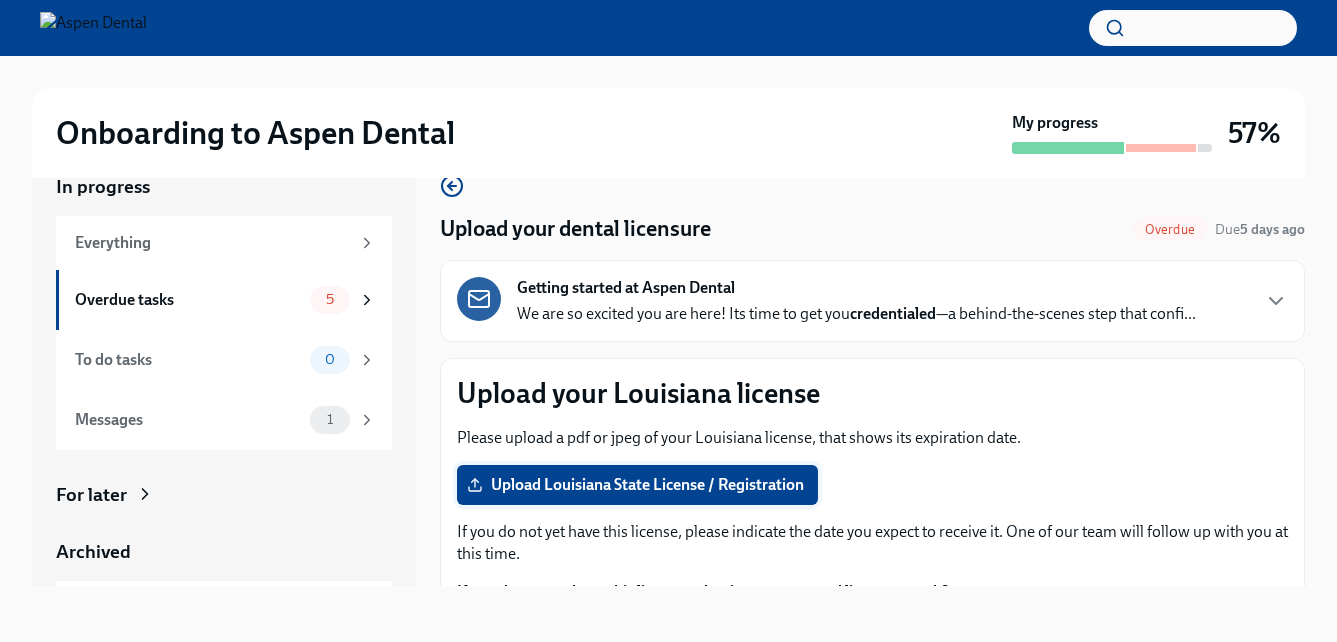 click on "Upload Louisiana State License / Registration" at bounding box center (637, 485) 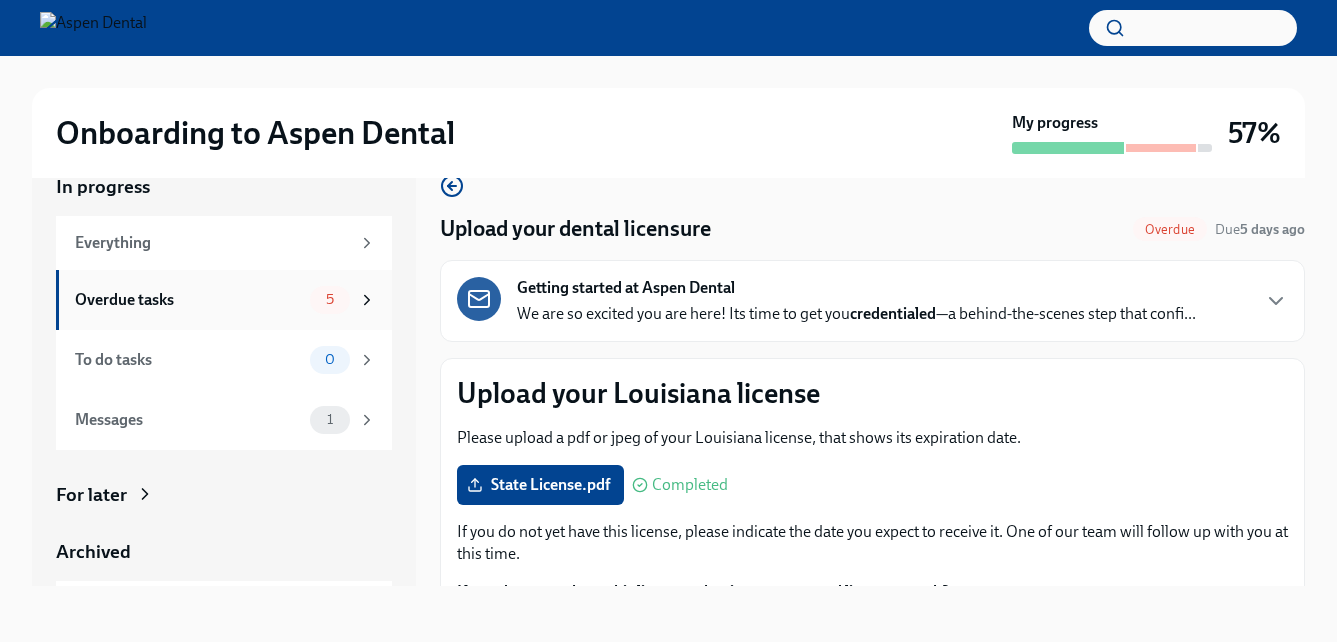 click on "Overdue tasks" at bounding box center (188, 300) 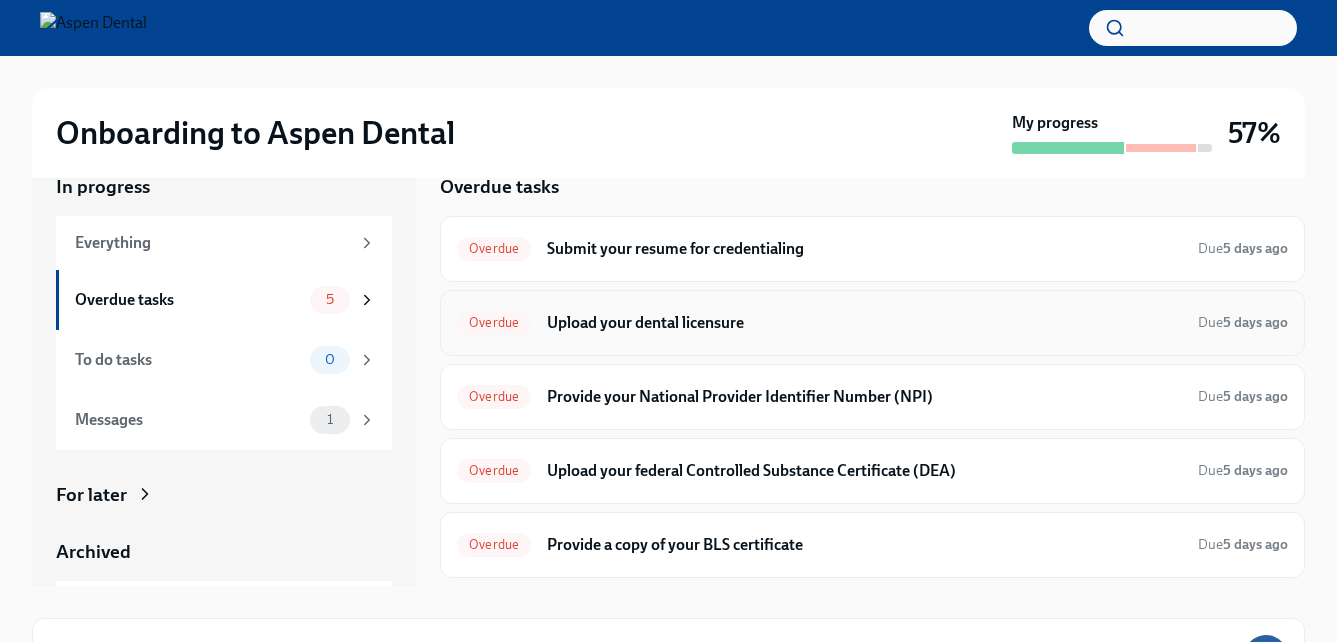 click on "Upload your dental licensure" at bounding box center (864, 323) 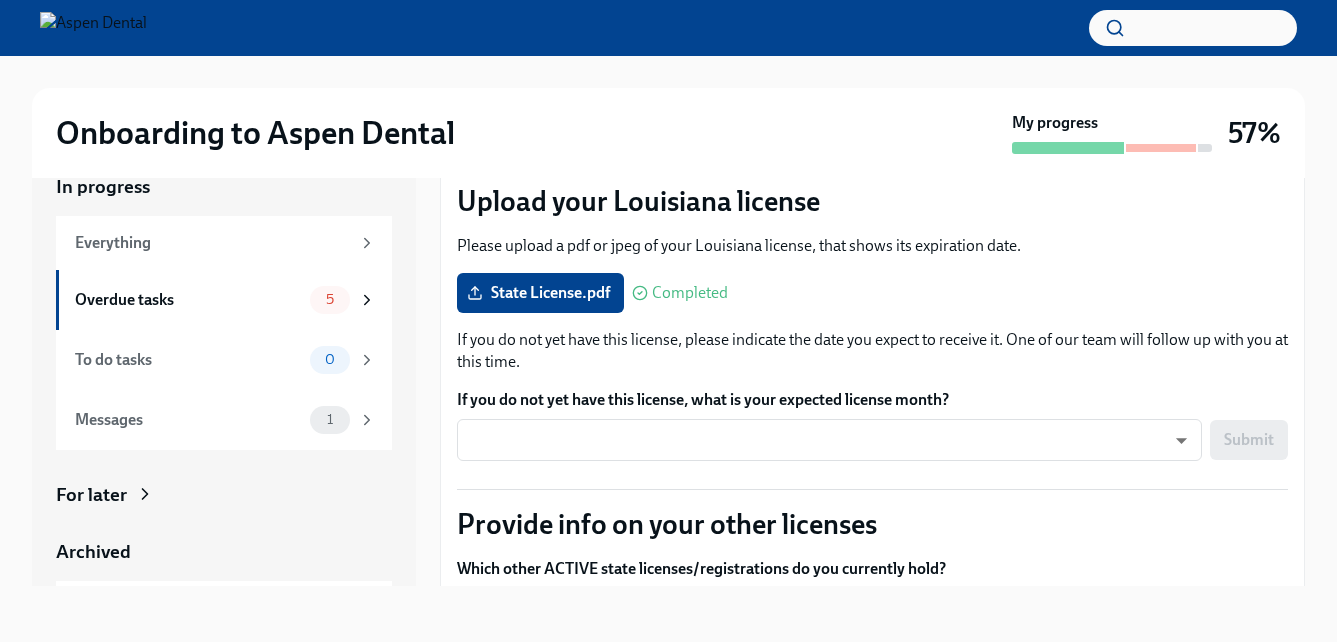 scroll, scrollTop: 200, scrollLeft: 0, axis: vertical 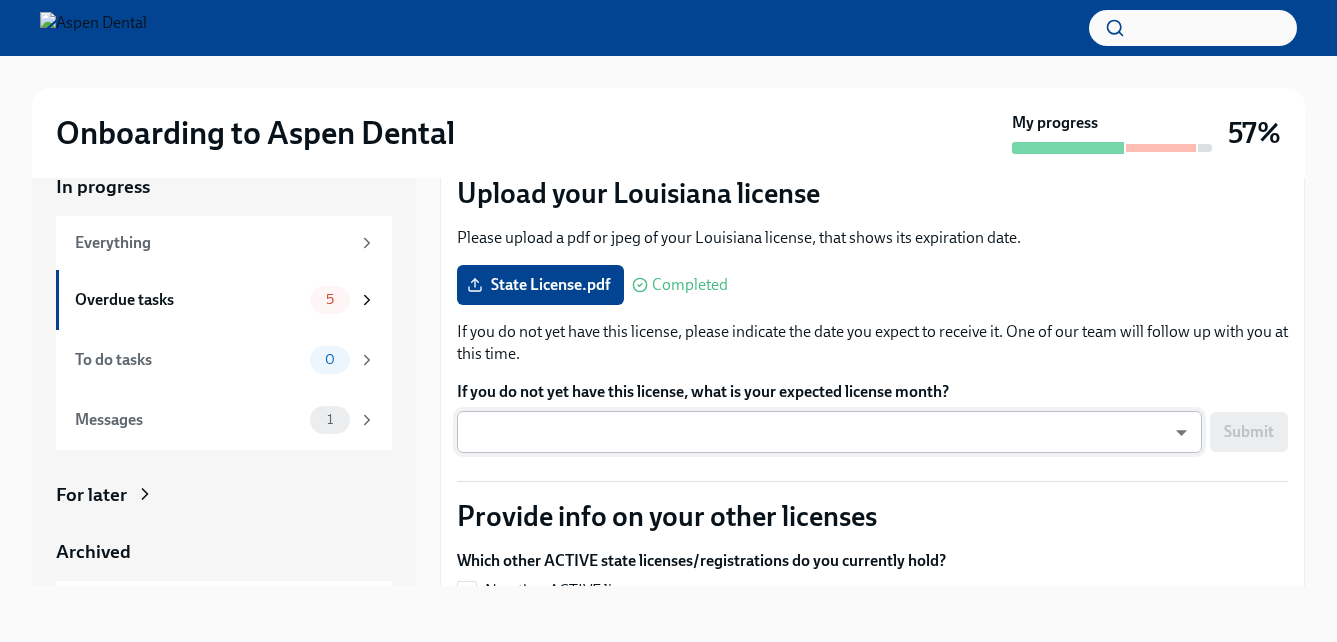click on "Onboarding to Aspen Dental My progress 57% In progress Everything Overdue tasks 5 To do tasks 0 Messages 1 For later Archived Completed tasks 8 Messages 0 Upload your dental licensure Overdue Due 5 days ago Getting started at Aspen Dental We are so excited you are here! Its time to get you credentialed —a behind-the-scenes step that confi... Upload your Louisiana license Please upload a pdf or jpeg of your Louisiana license, that shows its expiration date. State License.pdf Completed If you do not yet have this license, please indicate the date you expect to receive it. One of our team will follow up with you at this time. If you do not yet have this license, what is your expected license month? ​ ​ Submit Provide info on your other licenses Which other ACTIVE state licenses/registrations do you currently hold? No other ACTIVE licenses Alabama Alaska Arizona Arkansas California Colorado Connecticut Delaware District of Columbia Florida Georgia Hawaii Idaho Illinois Indiana Iowa Kansas Ohio" at bounding box center (668, 303) 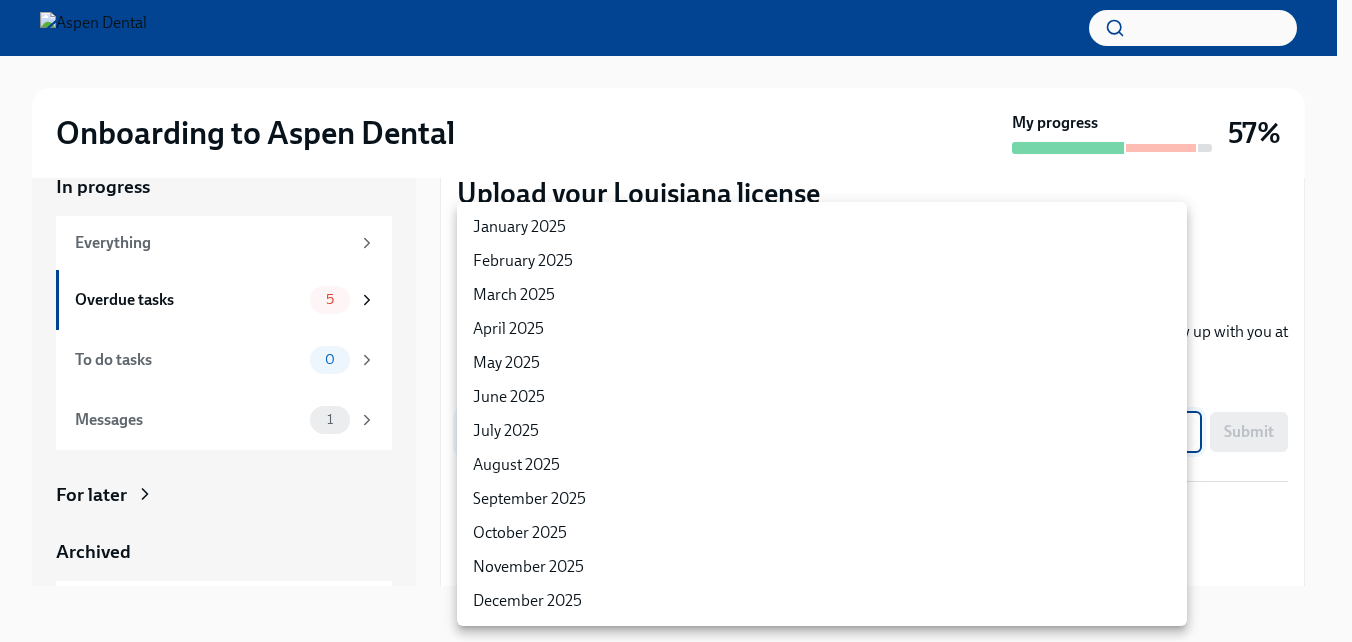 click at bounding box center (676, 321) 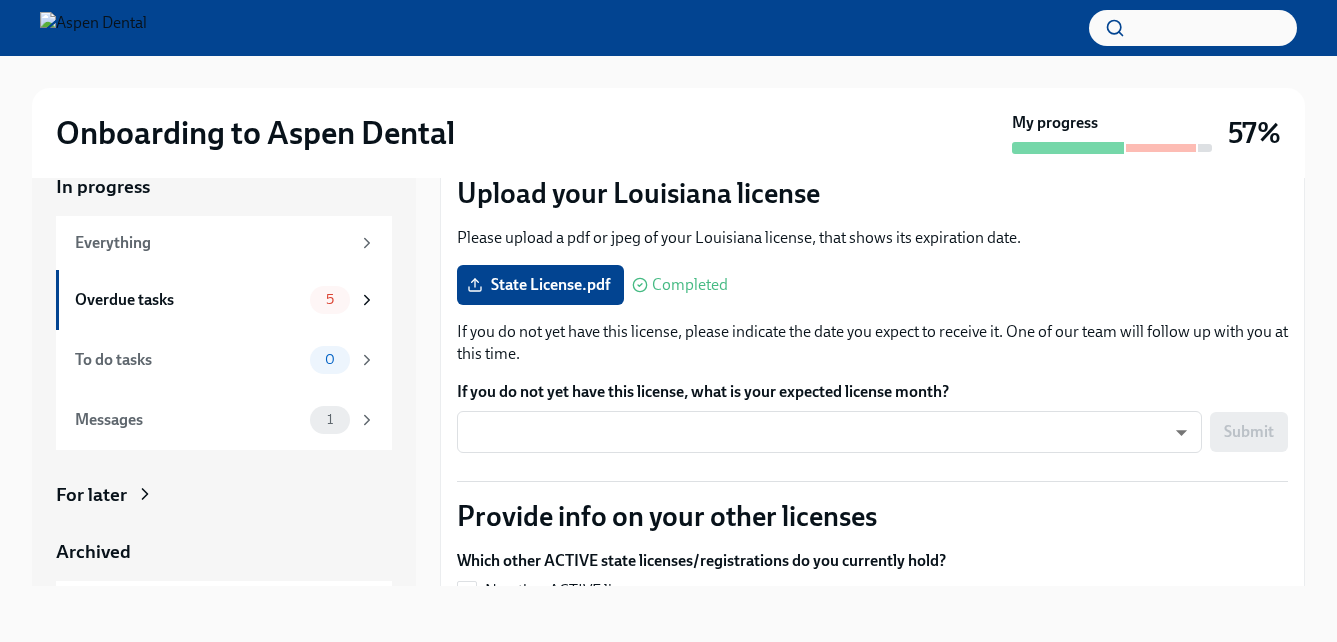 click on "Provide info on your other licenses" at bounding box center [872, 516] 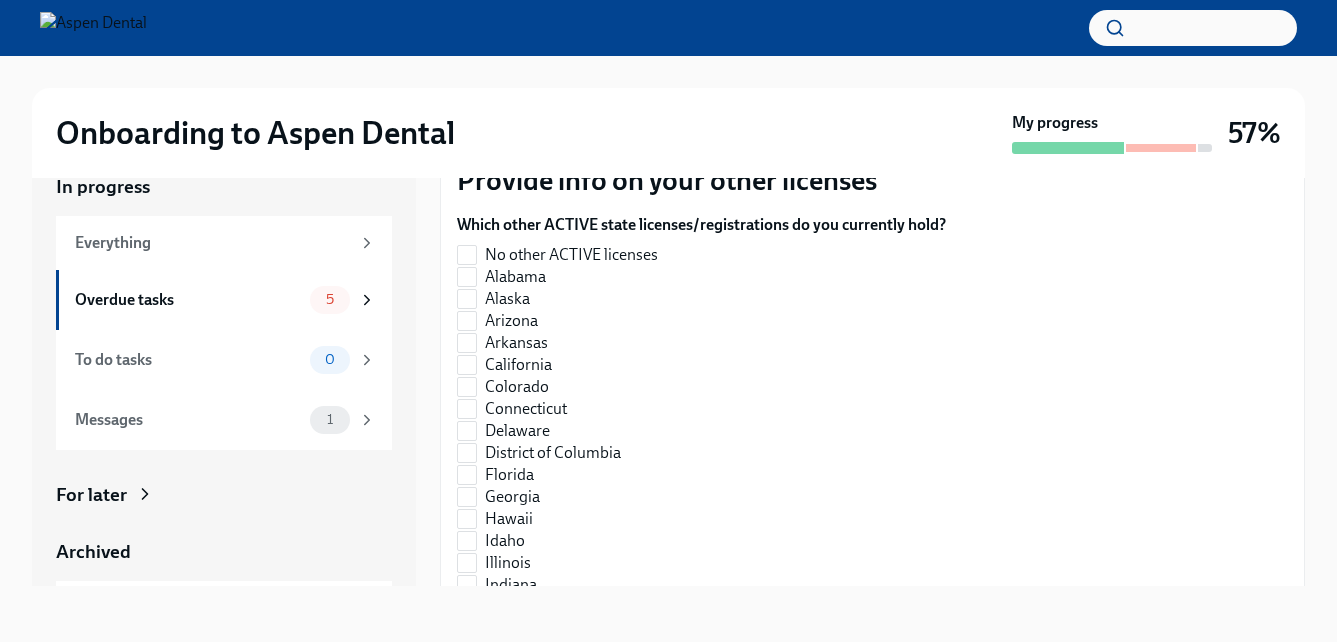 scroll, scrollTop: 500, scrollLeft: 0, axis: vertical 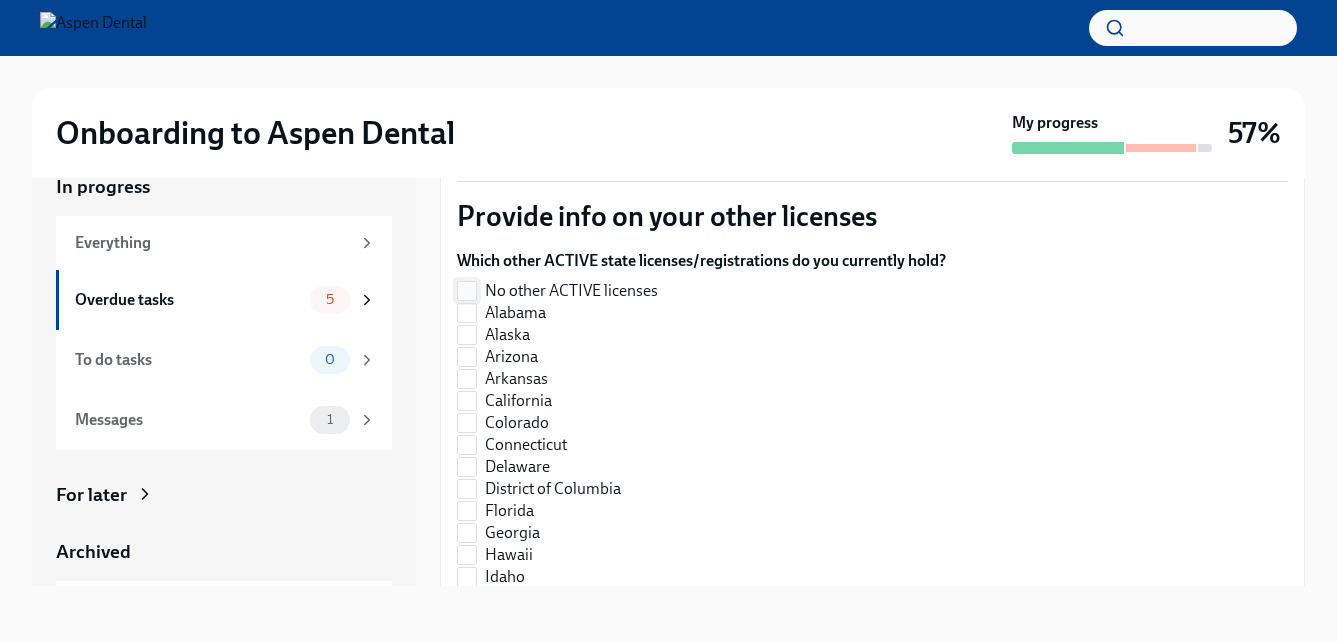 click on "No other ACTIVE licenses" at bounding box center [467, 291] 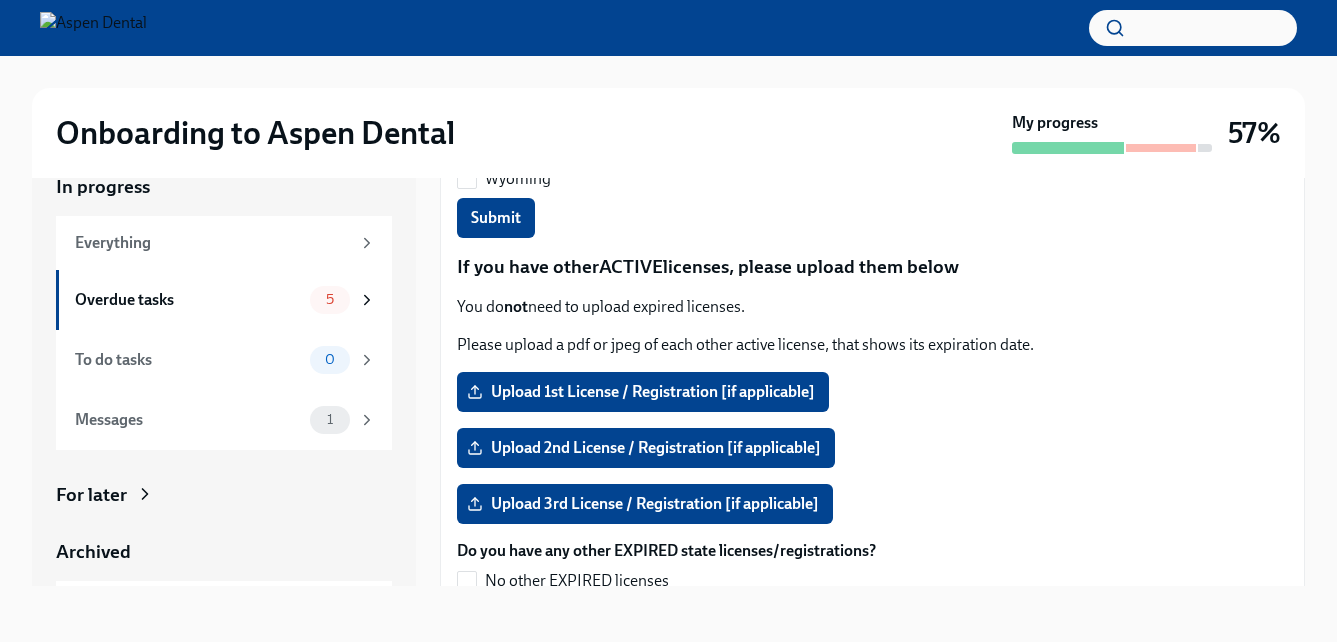 scroll, scrollTop: 1700, scrollLeft: 0, axis: vertical 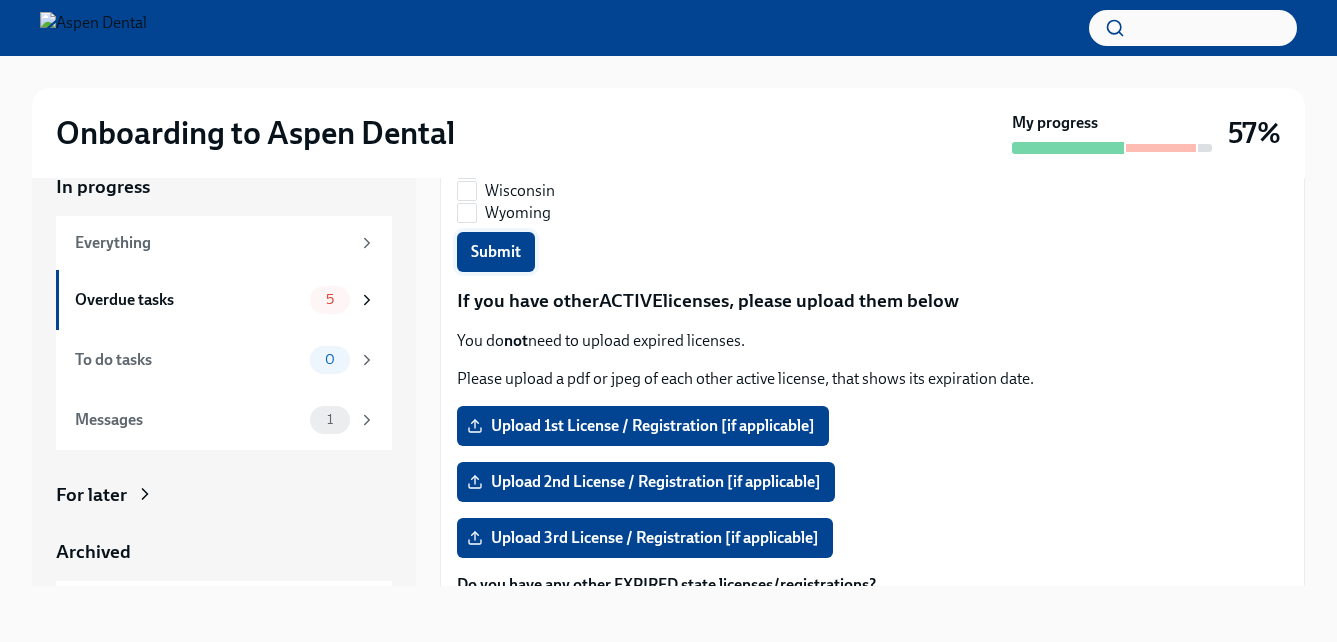 click on "Submit" at bounding box center (496, 252) 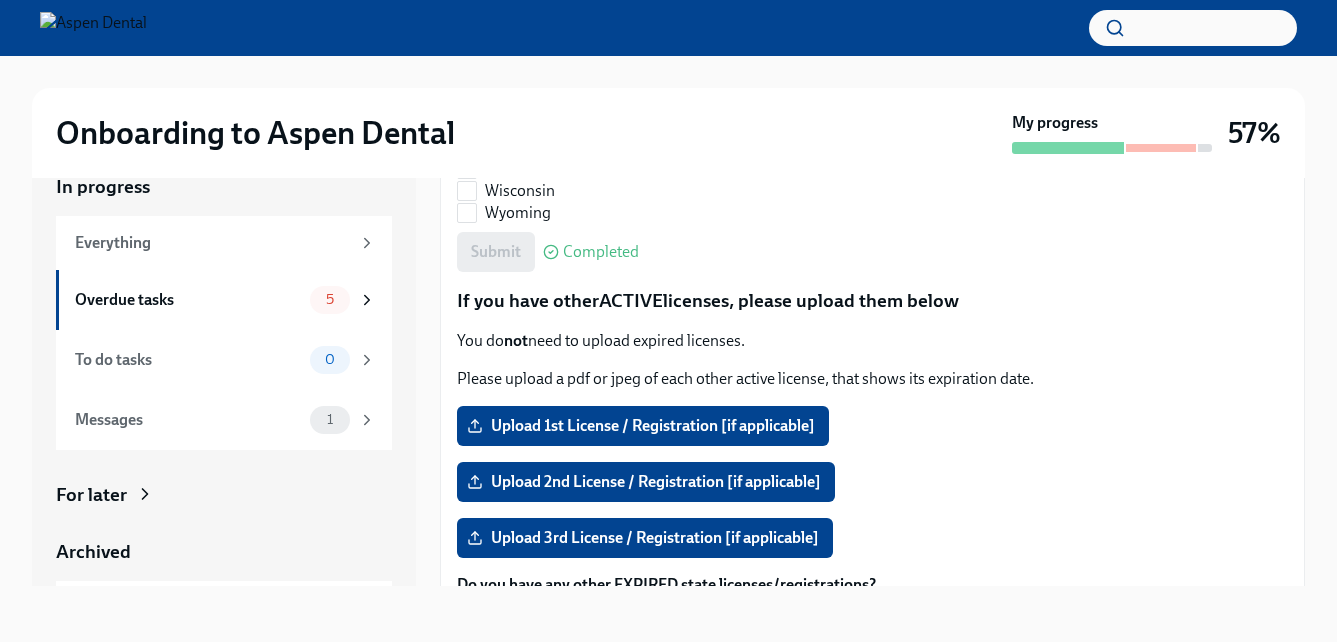 checkbox on "true" 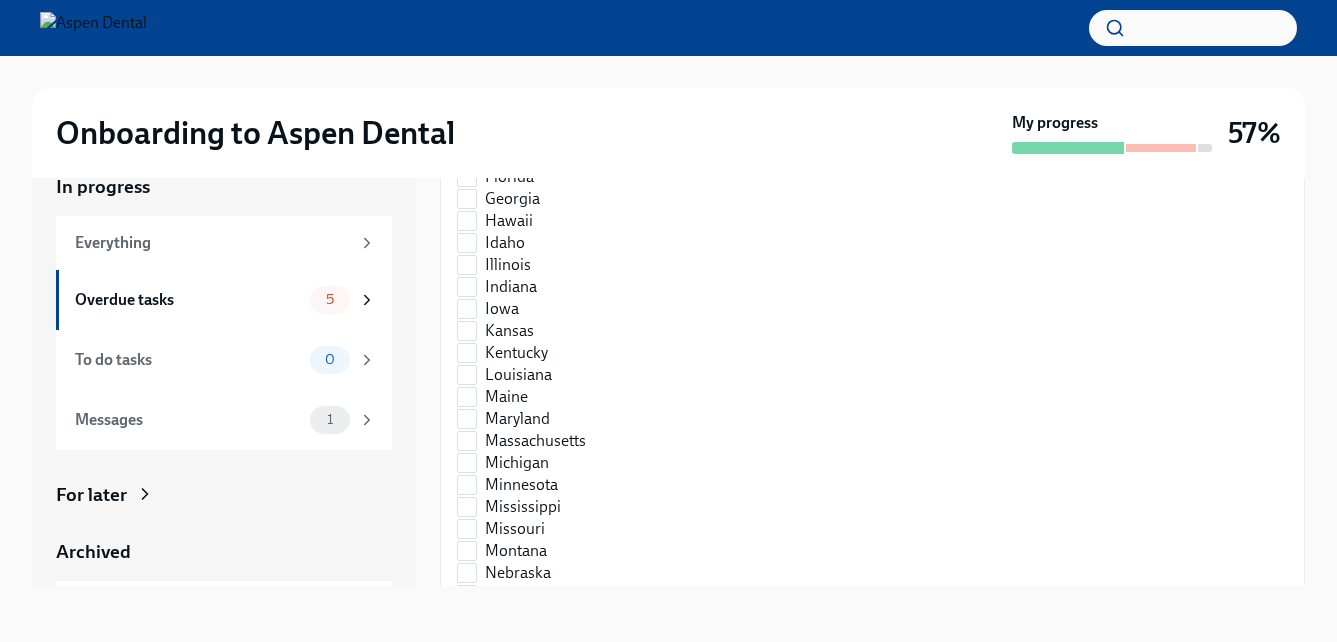 scroll, scrollTop: 2068, scrollLeft: 0, axis: vertical 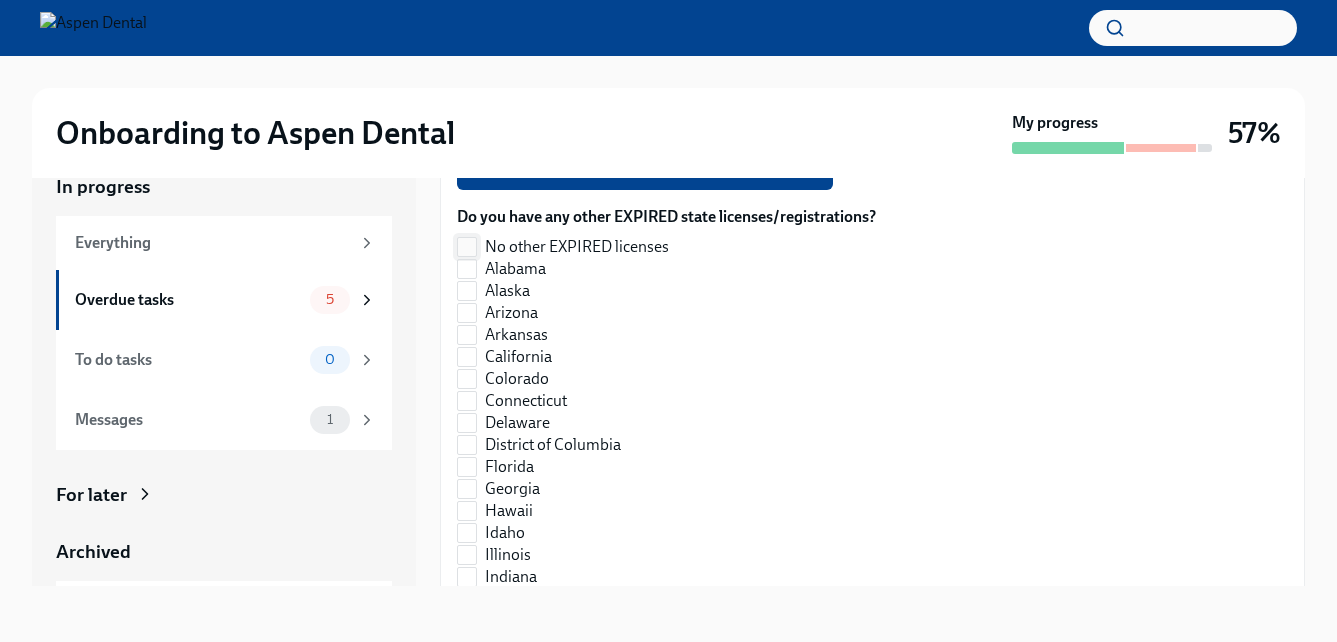 click on "No other EXPIRED licenses" at bounding box center [467, 247] 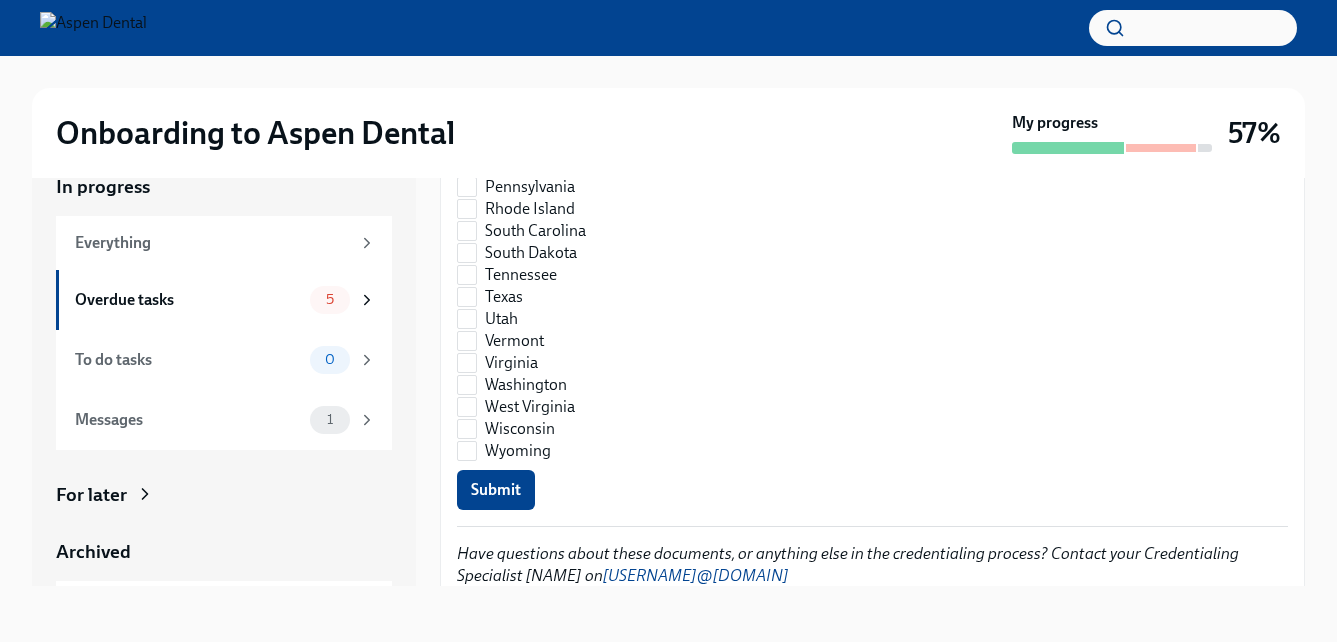 scroll, scrollTop: 3068, scrollLeft: 0, axis: vertical 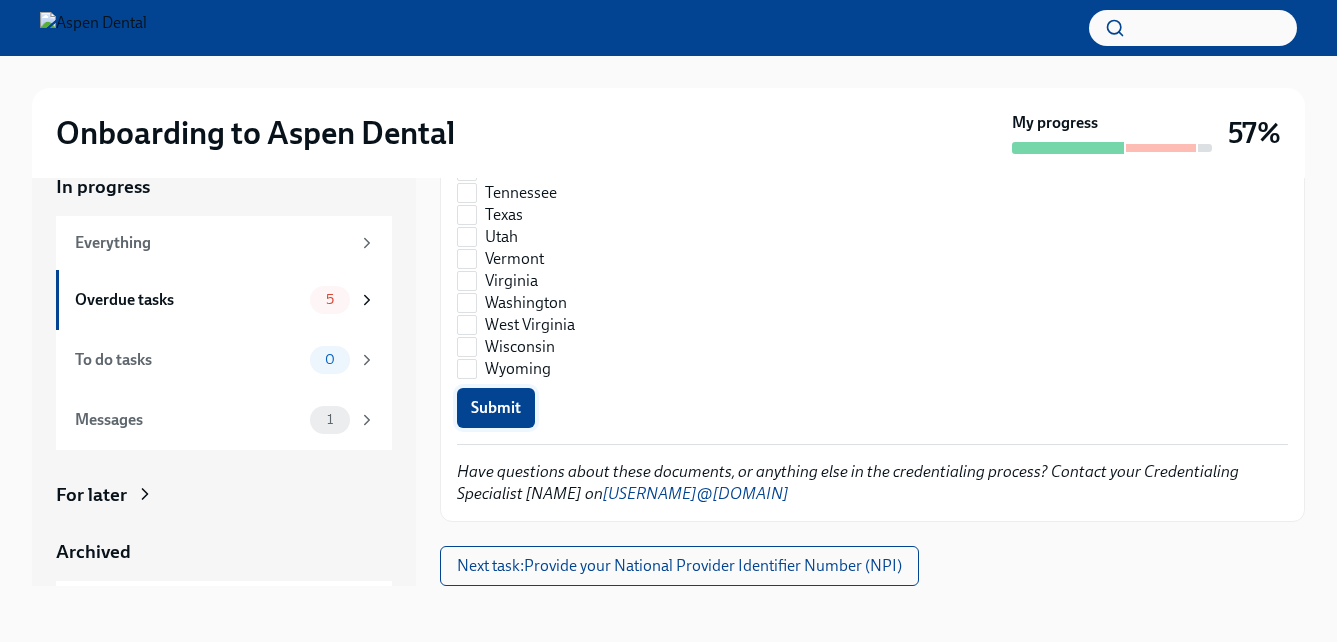 click on "Submit" at bounding box center [496, 408] 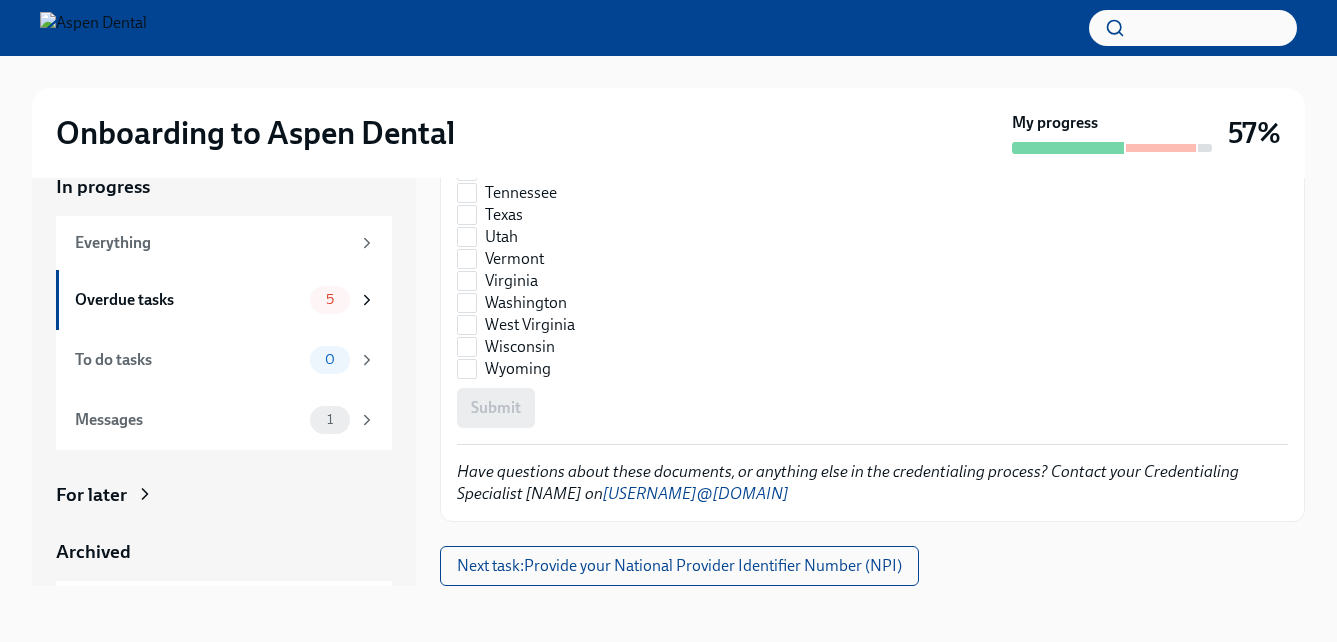 checkbox on "true" 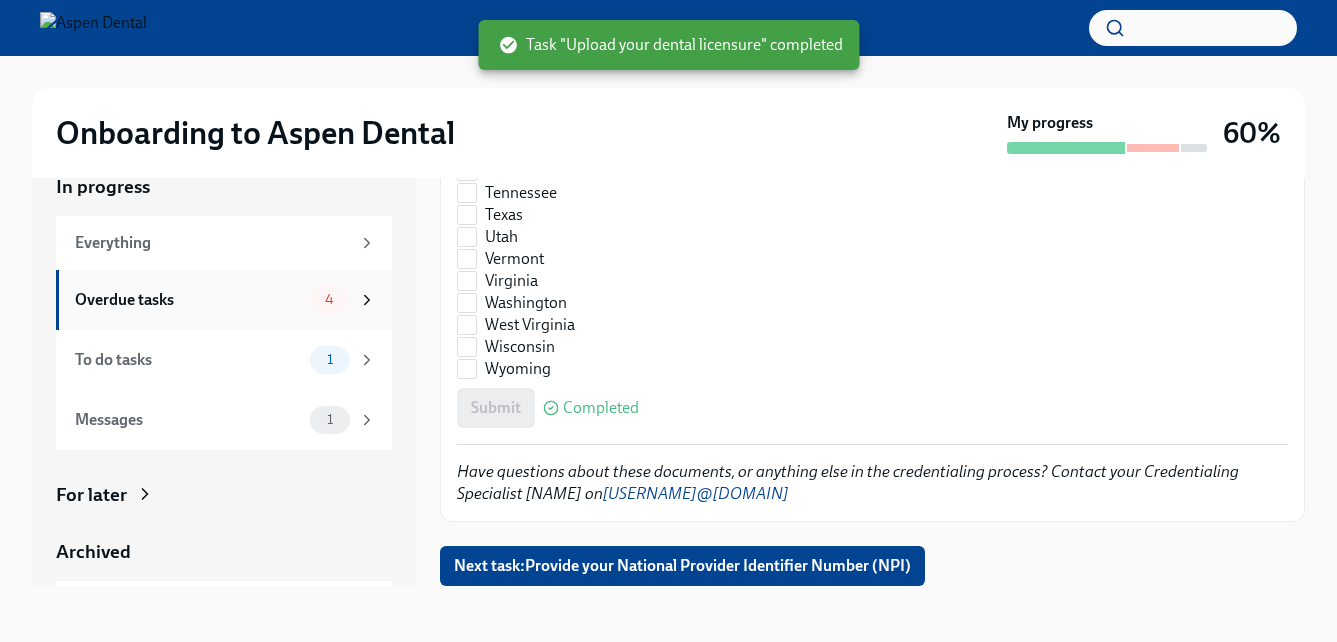 click on "Overdue tasks 4" at bounding box center [225, 300] 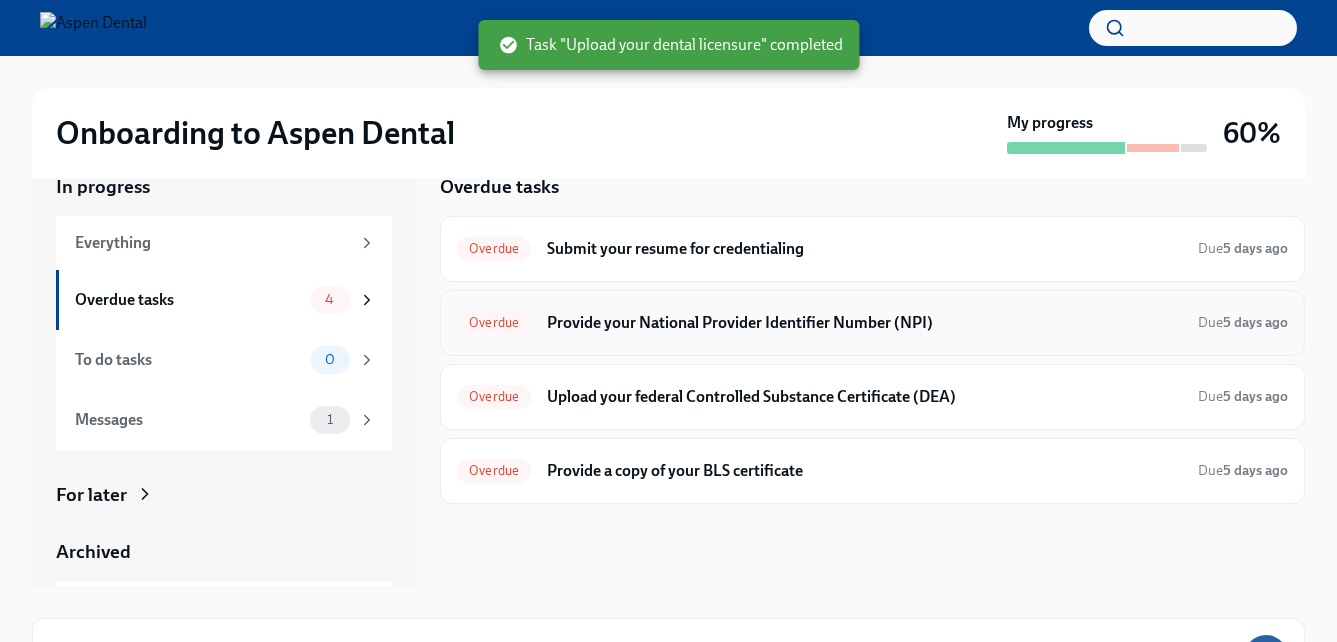 click on "Provide your National Provider Identifier Number (NPI)" at bounding box center (864, 323) 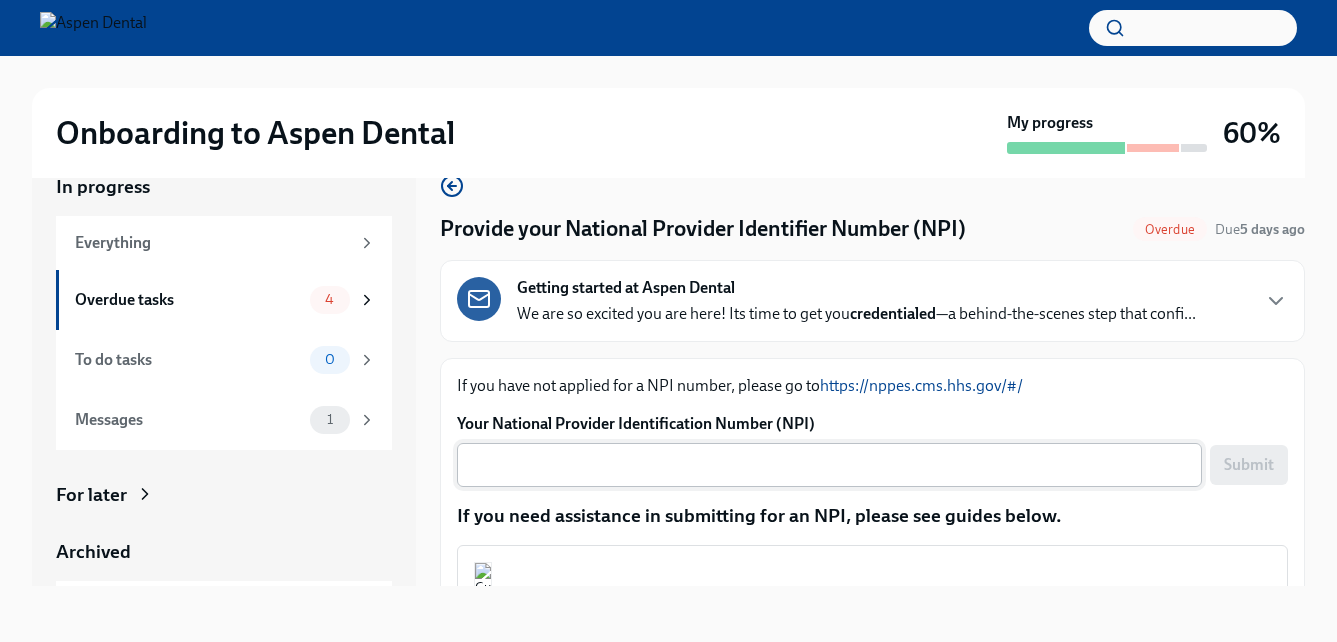 click on "Your National Provider Identification Number (NPI)" at bounding box center [829, 465] 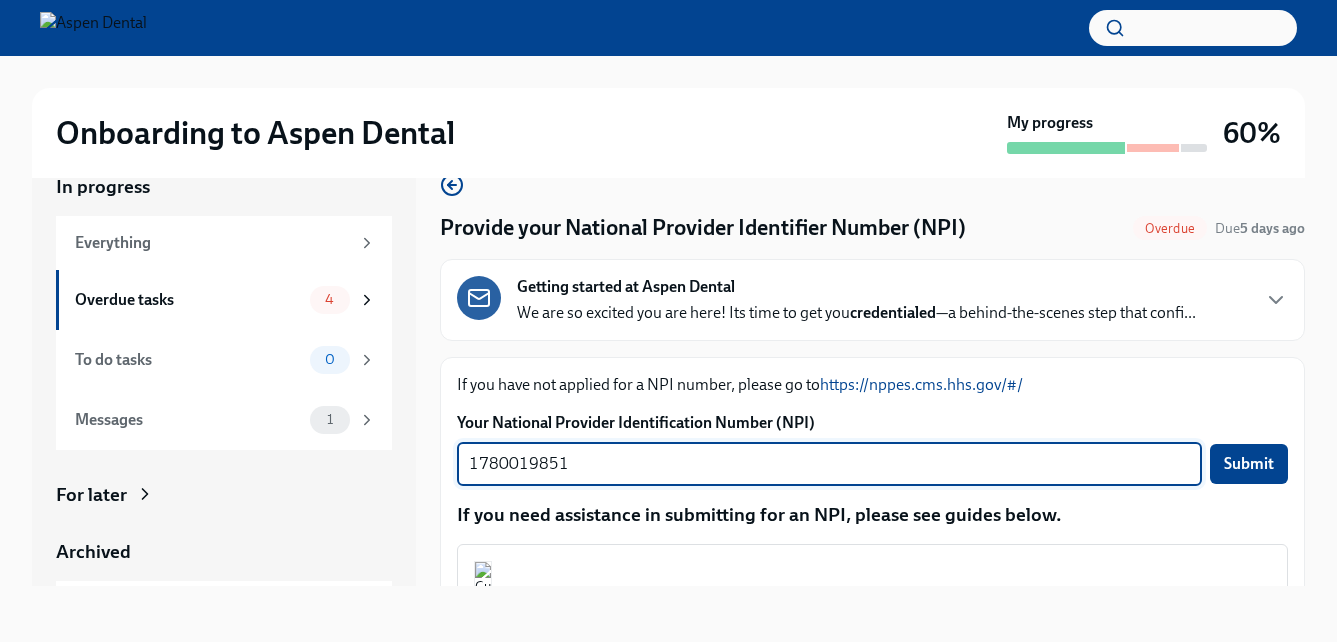 scroll, scrollTop: 0, scrollLeft: 0, axis: both 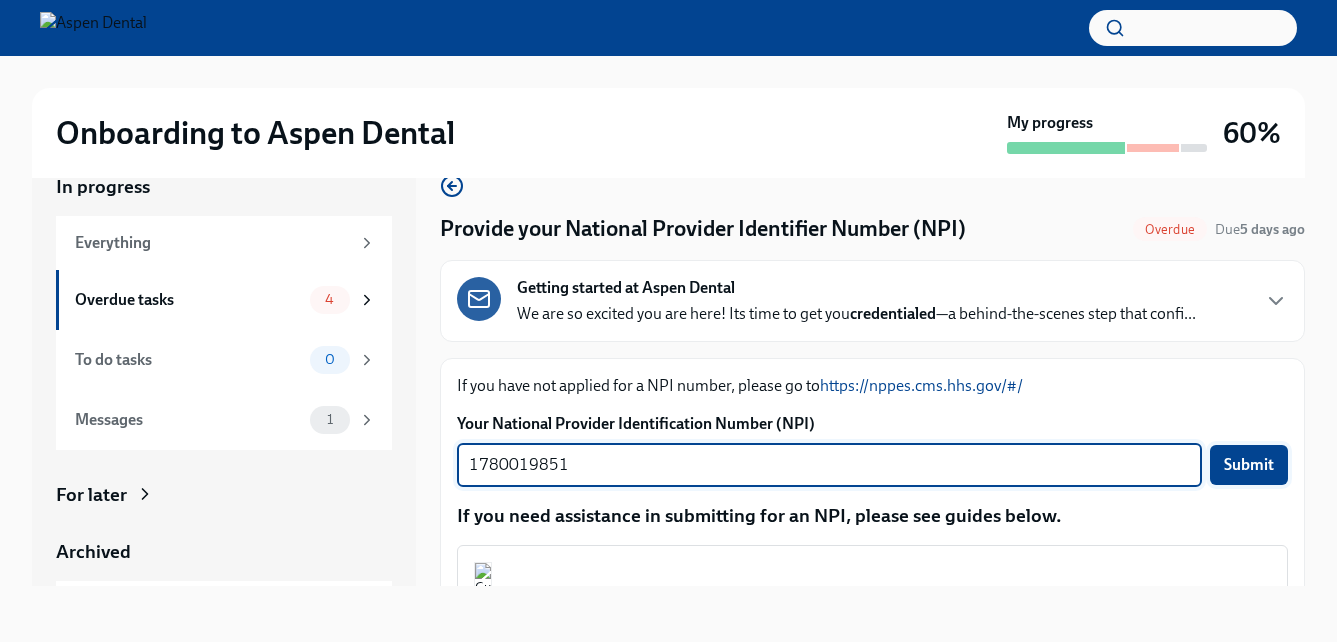 type on "1780019851" 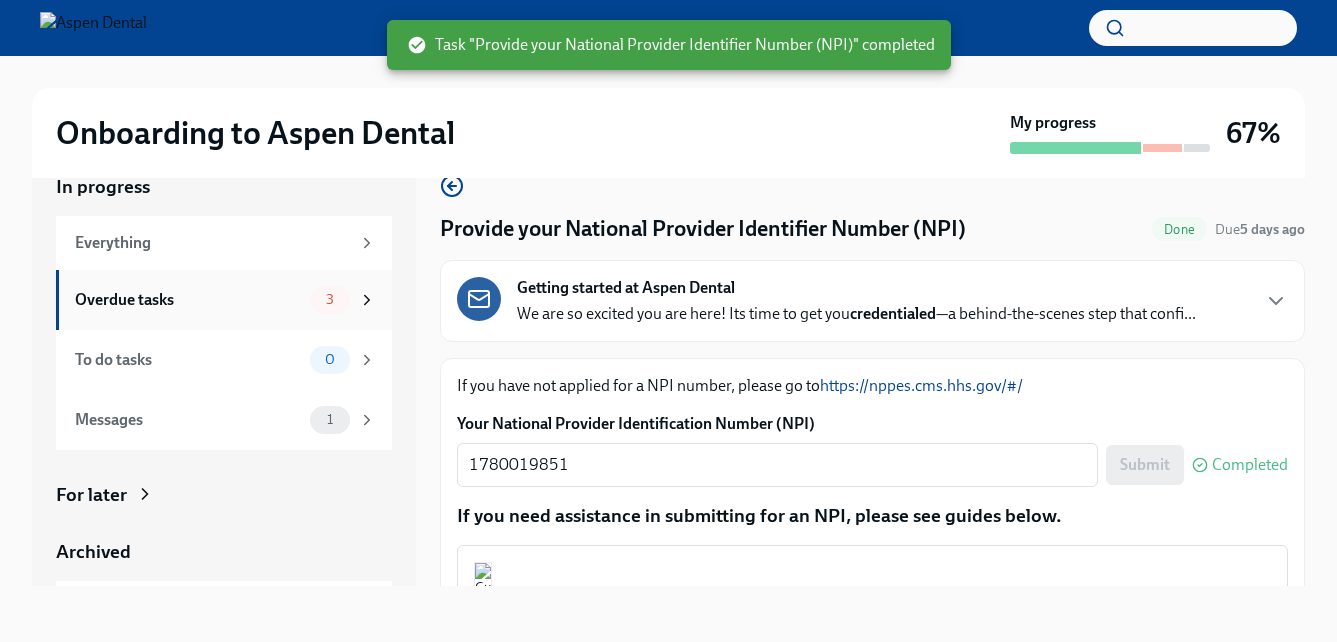 click on "3" at bounding box center (330, 299) 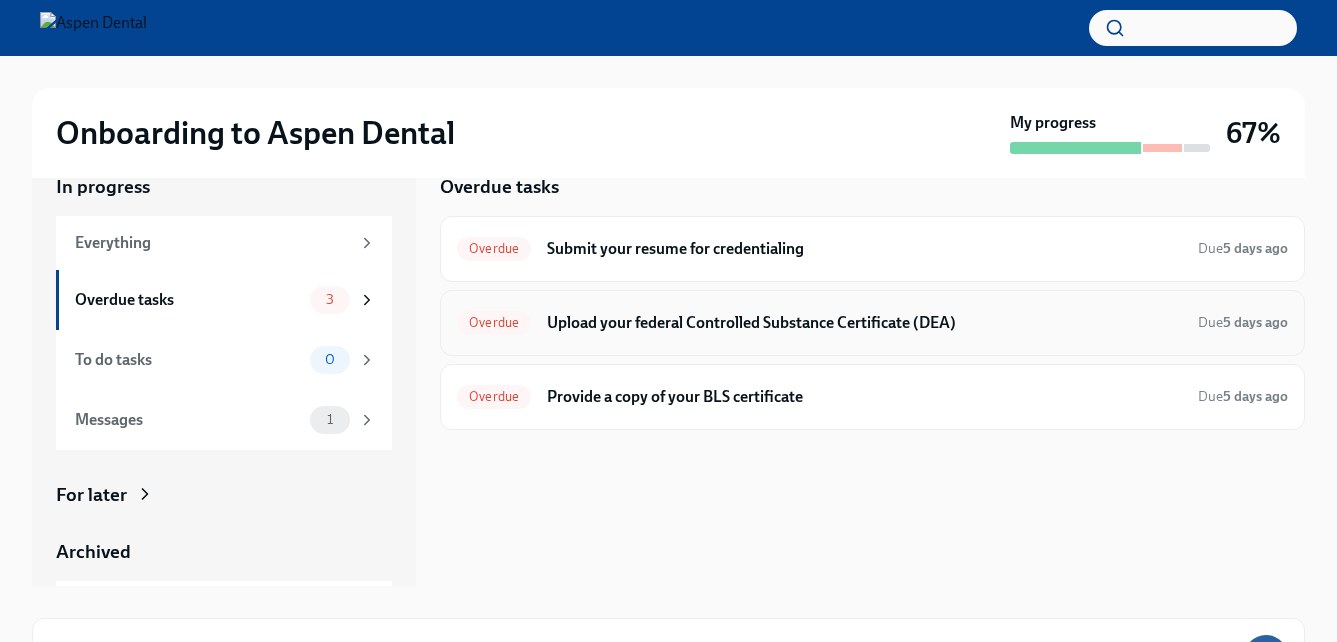 click on "Upload your federal Controlled Substance Certificate (DEA)" at bounding box center [864, 323] 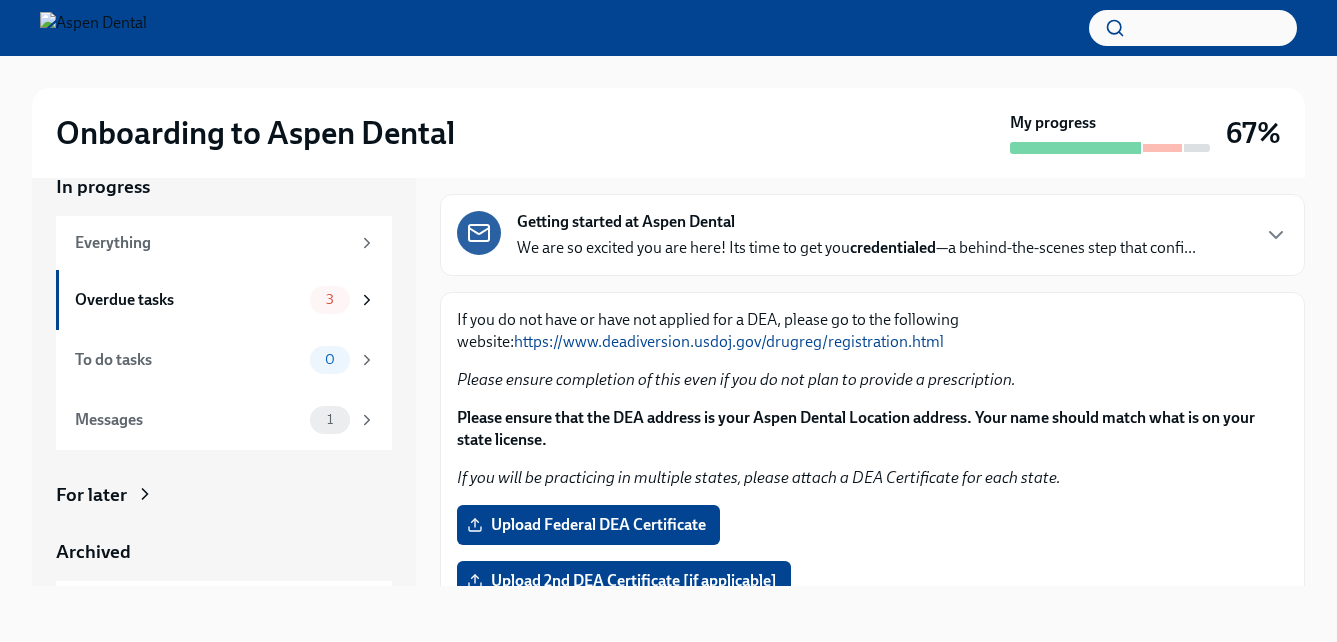 scroll, scrollTop: 100, scrollLeft: 0, axis: vertical 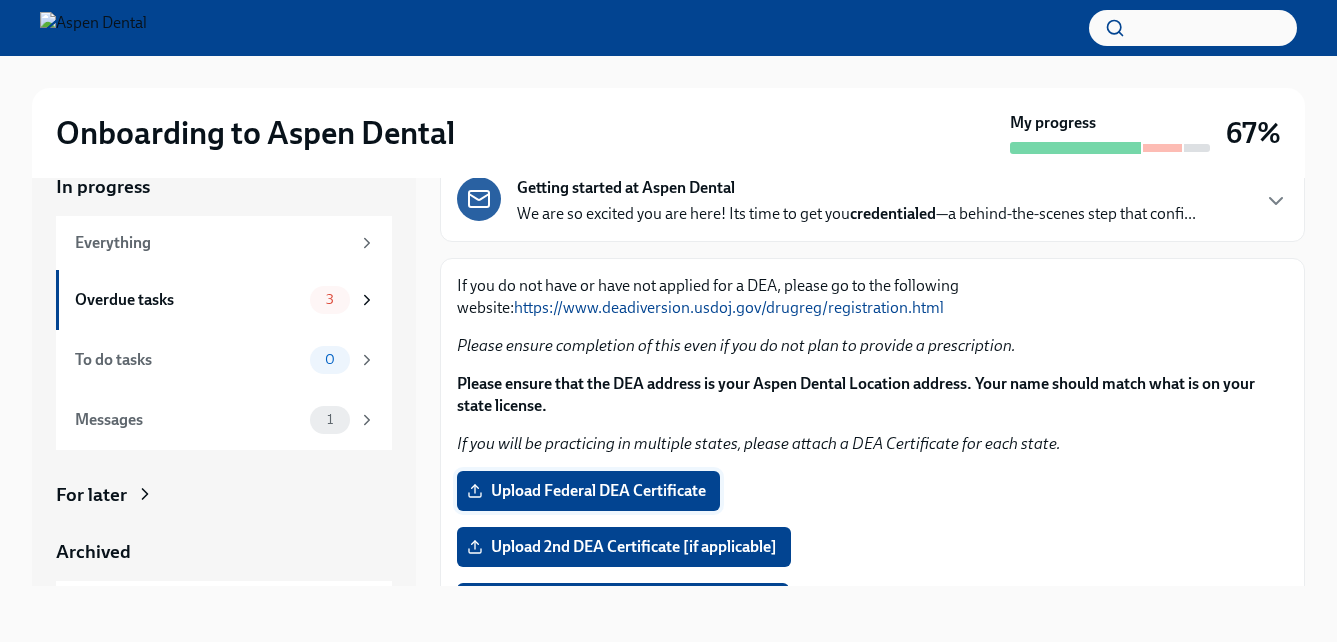 click on "Upload Federal DEA Certificate" at bounding box center (588, 491) 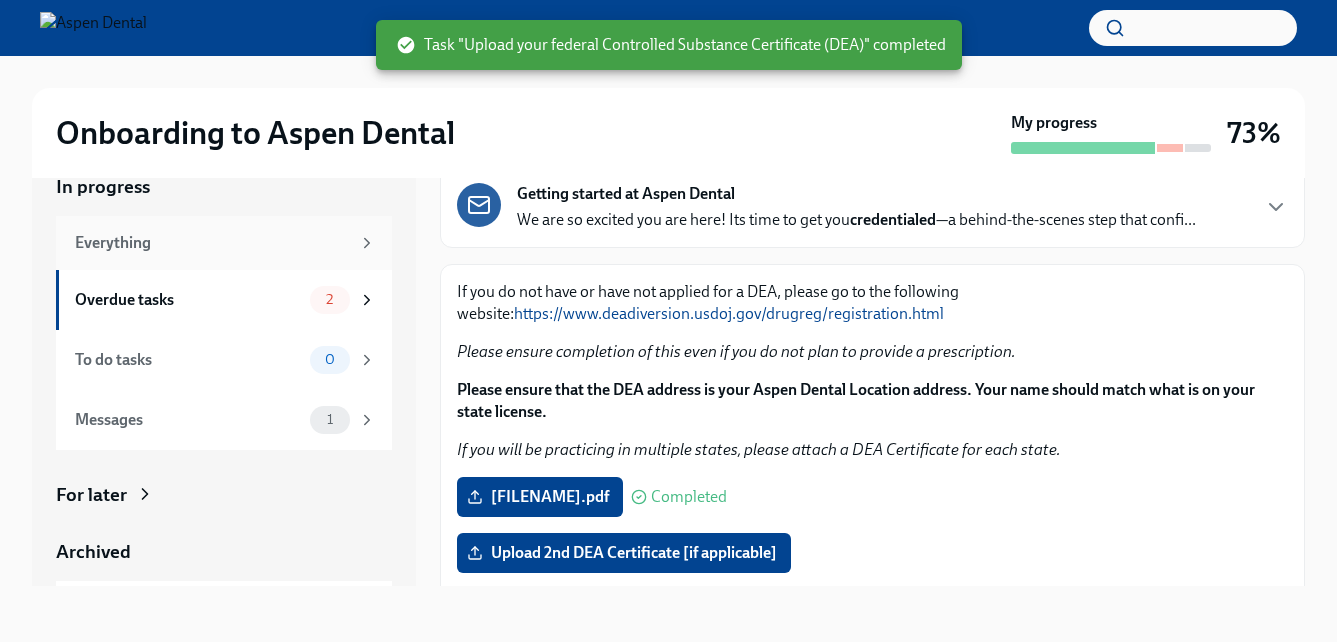 scroll, scrollTop: 78, scrollLeft: 0, axis: vertical 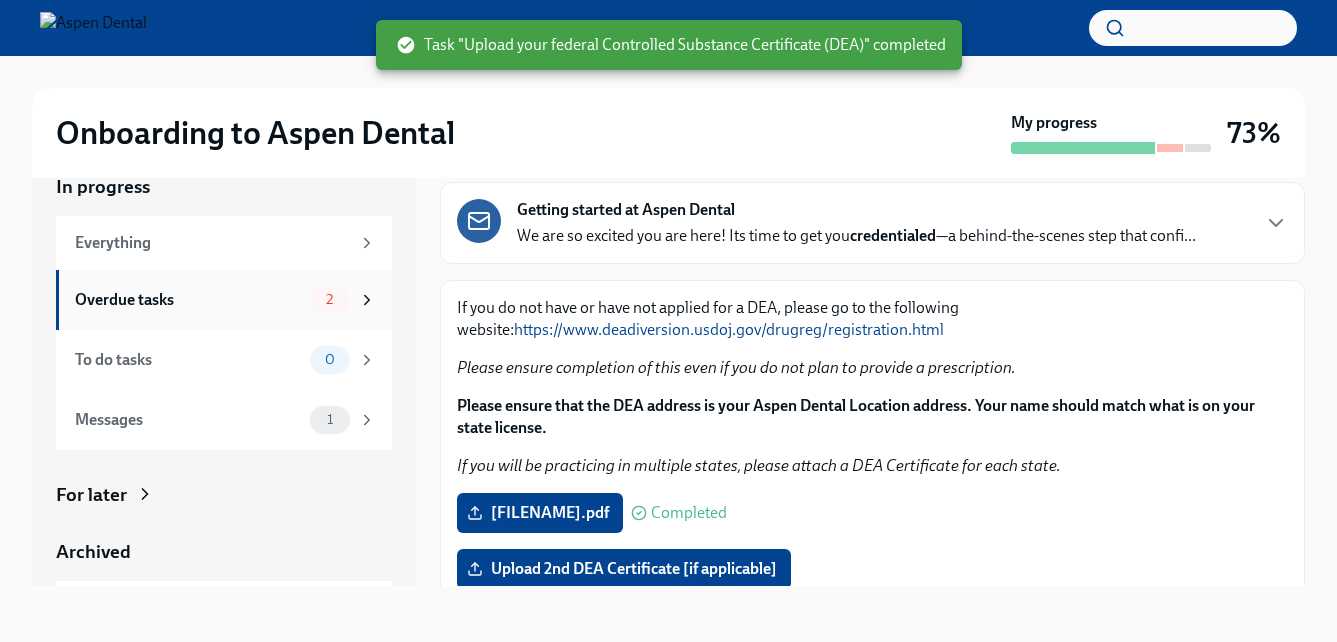 click on "Overdue tasks" at bounding box center [188, 300] 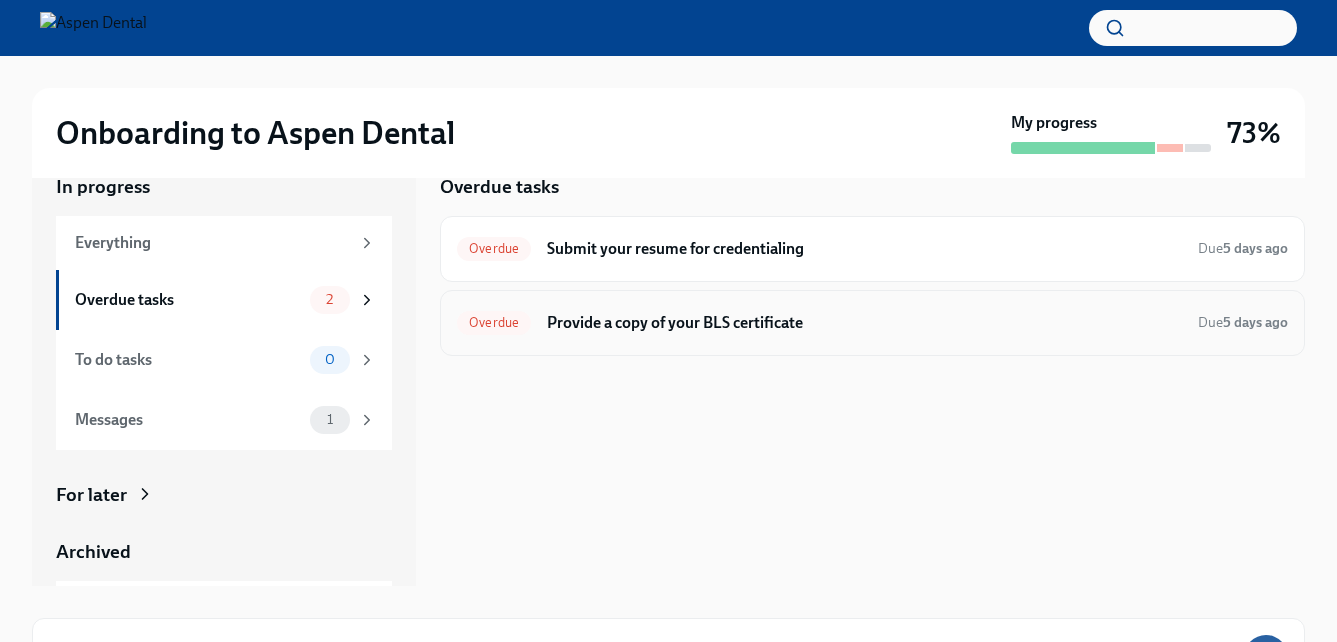 click on "Provide a copy of your BLS certificate" at bounding box center (864, 323) 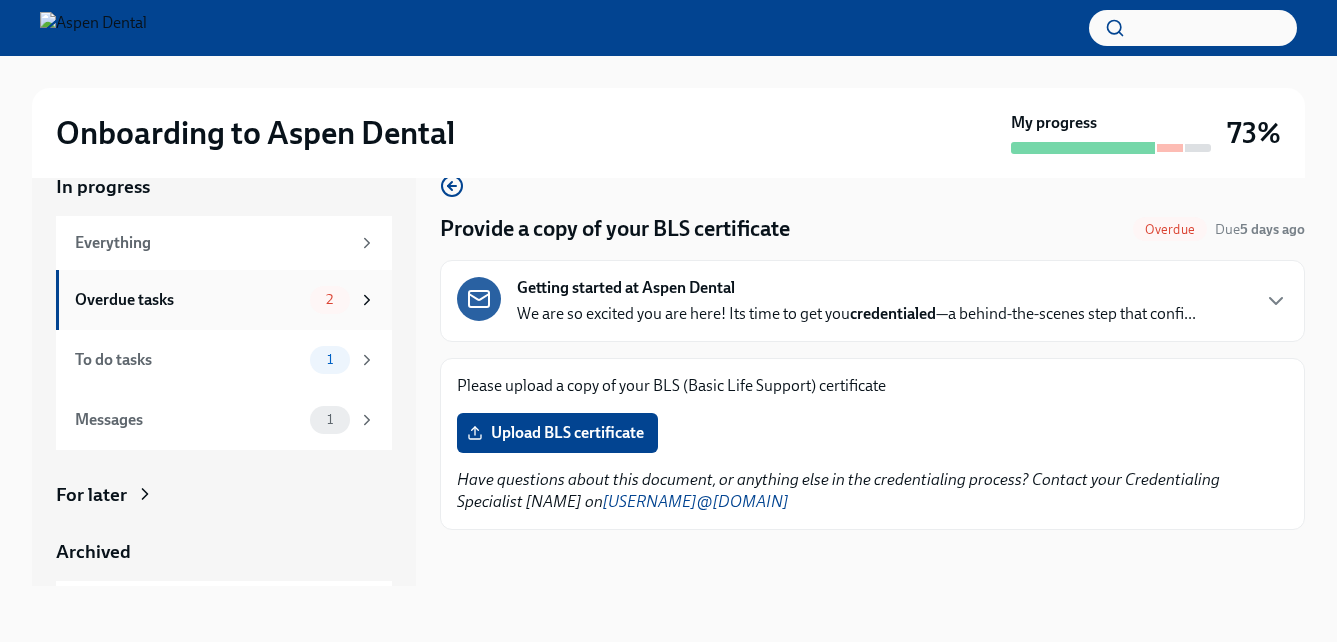 click on "Overdue tasks" at bounding box center (188, 300) 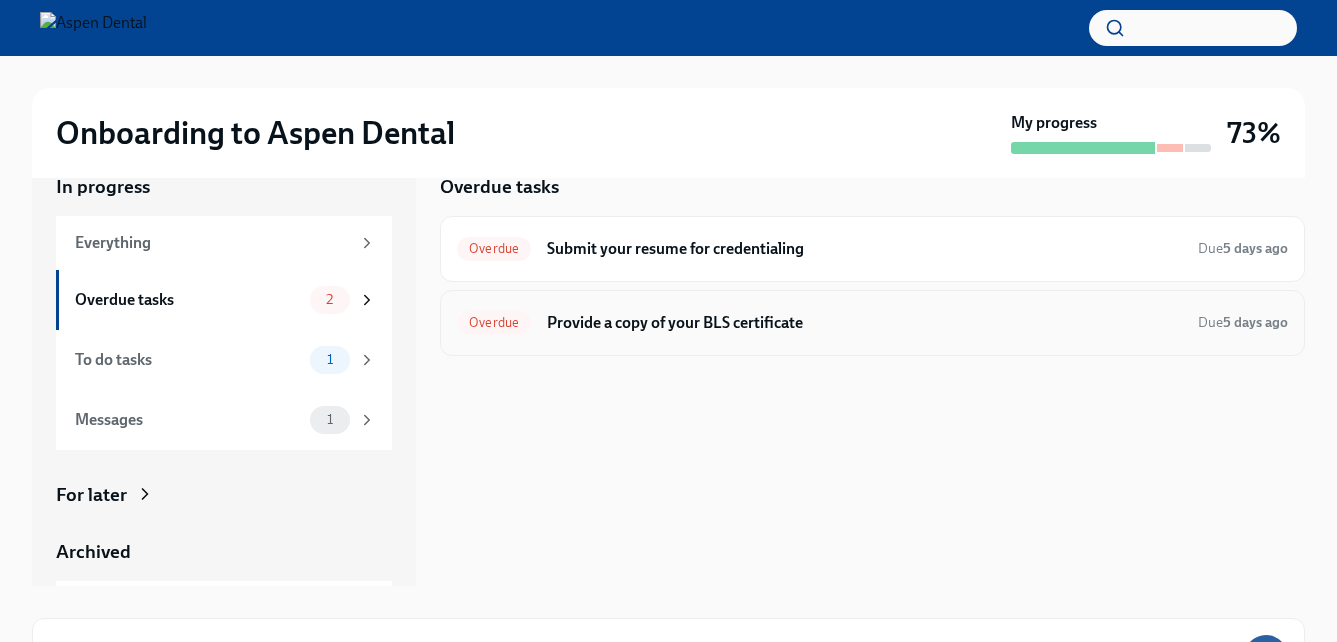 click on "Provide a copy of your BLS certificate" at bounding box center [864, 323] 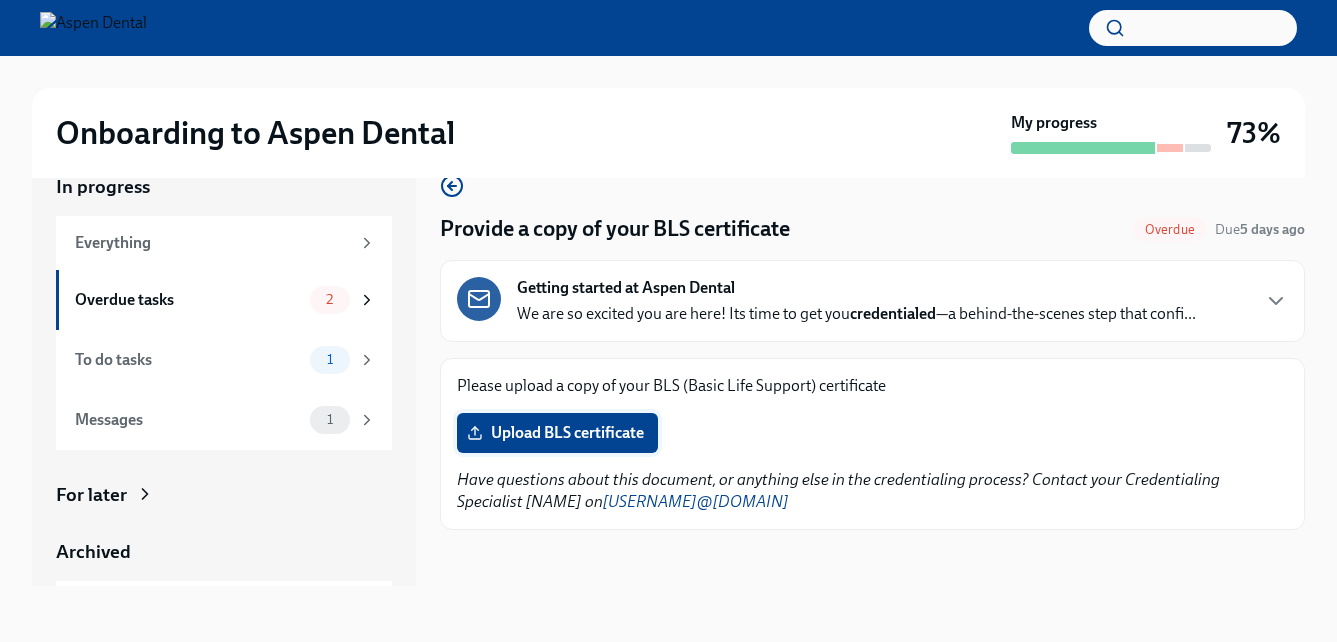 click on "Upload BLS certificate" at bounding box center (557, 433) 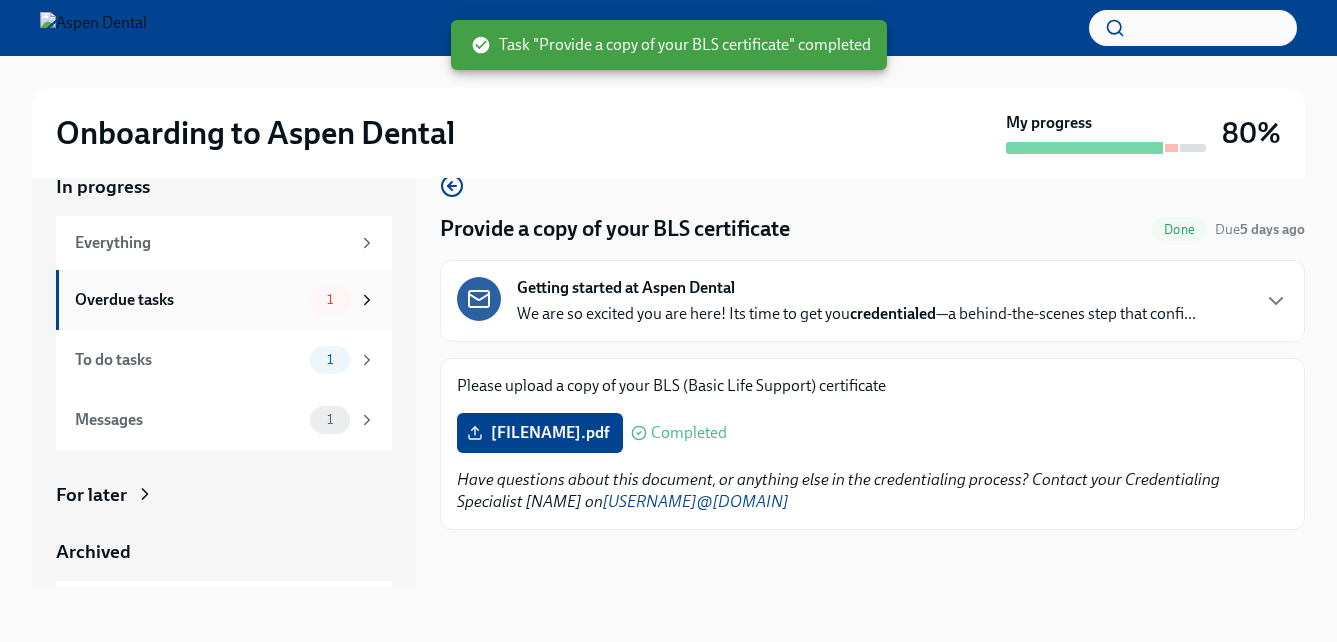 click on "Overdue tasks" at bounding box center (188, 300) 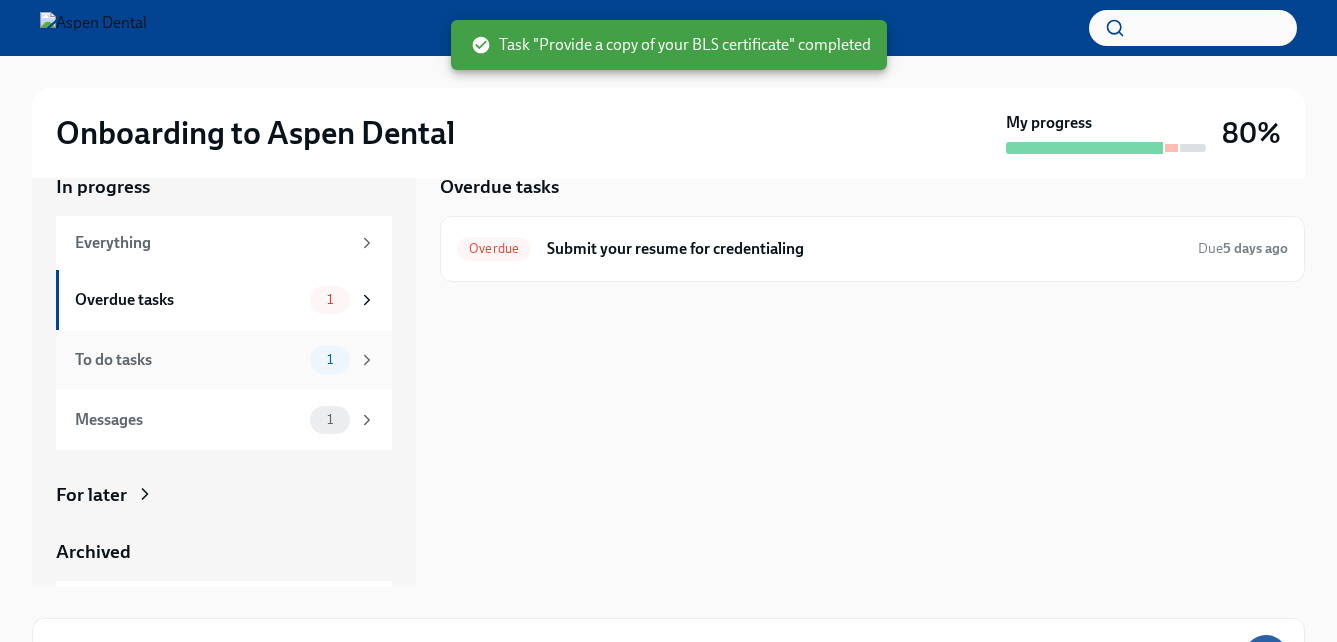 click on "To do tasks" at bounding box center (188, 360) 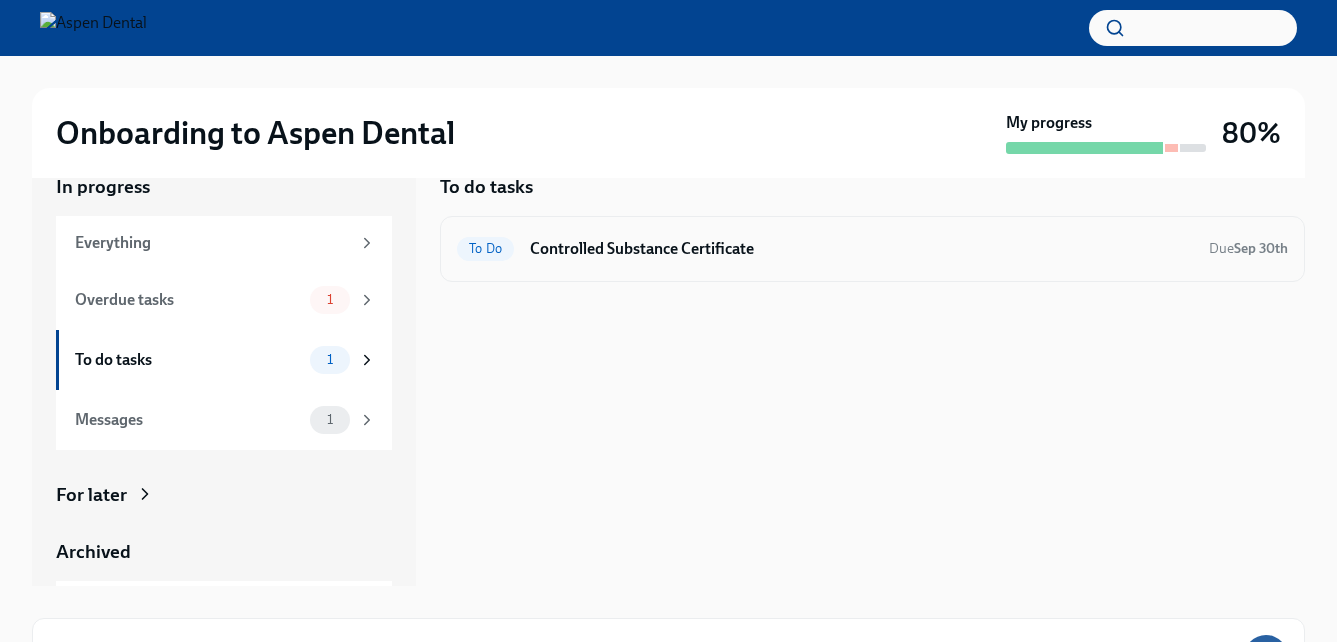 click on "Controlled Substance Certificate" at bounding box center (861, 249) 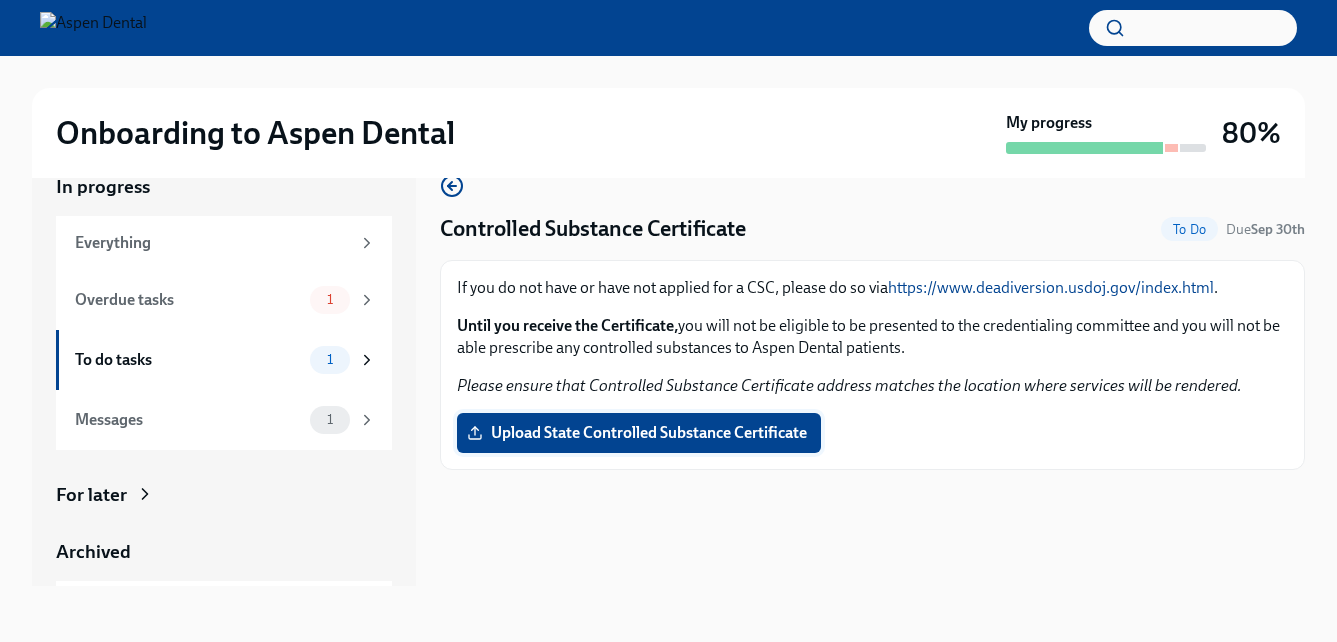 click on "Upload State Controlled Substance Certificate" at bounding box center [639, 433] 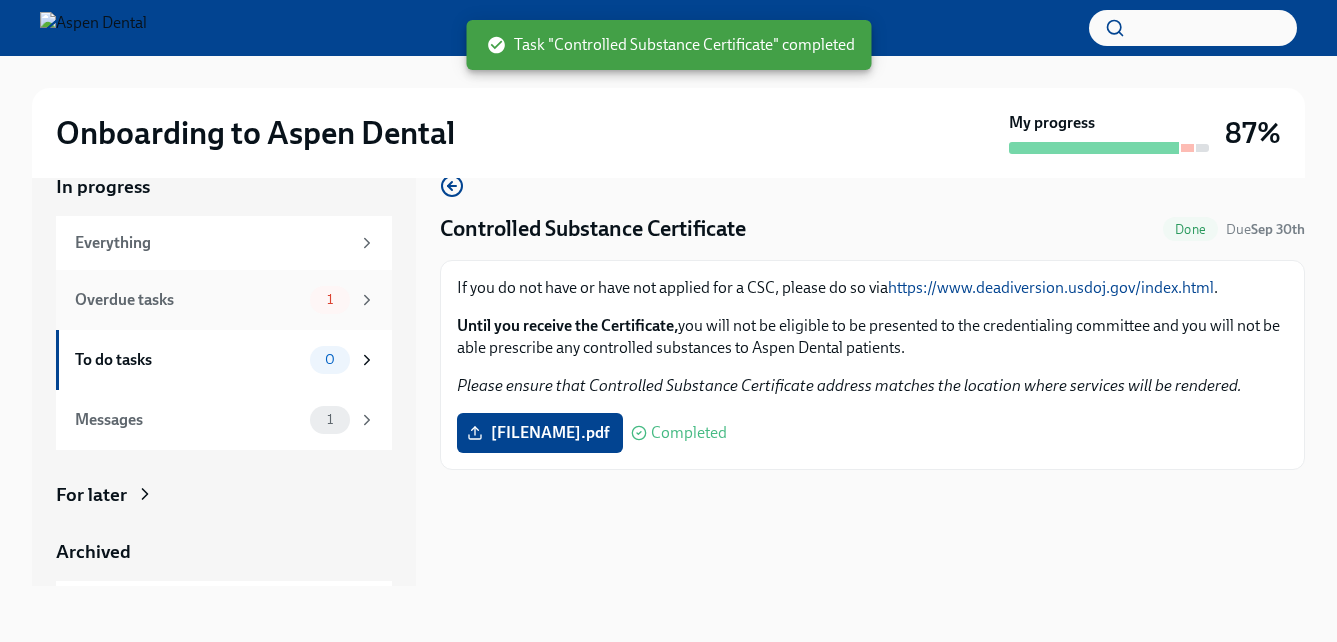 click on "Overdue tasks" at bounding box center [188, 300] 